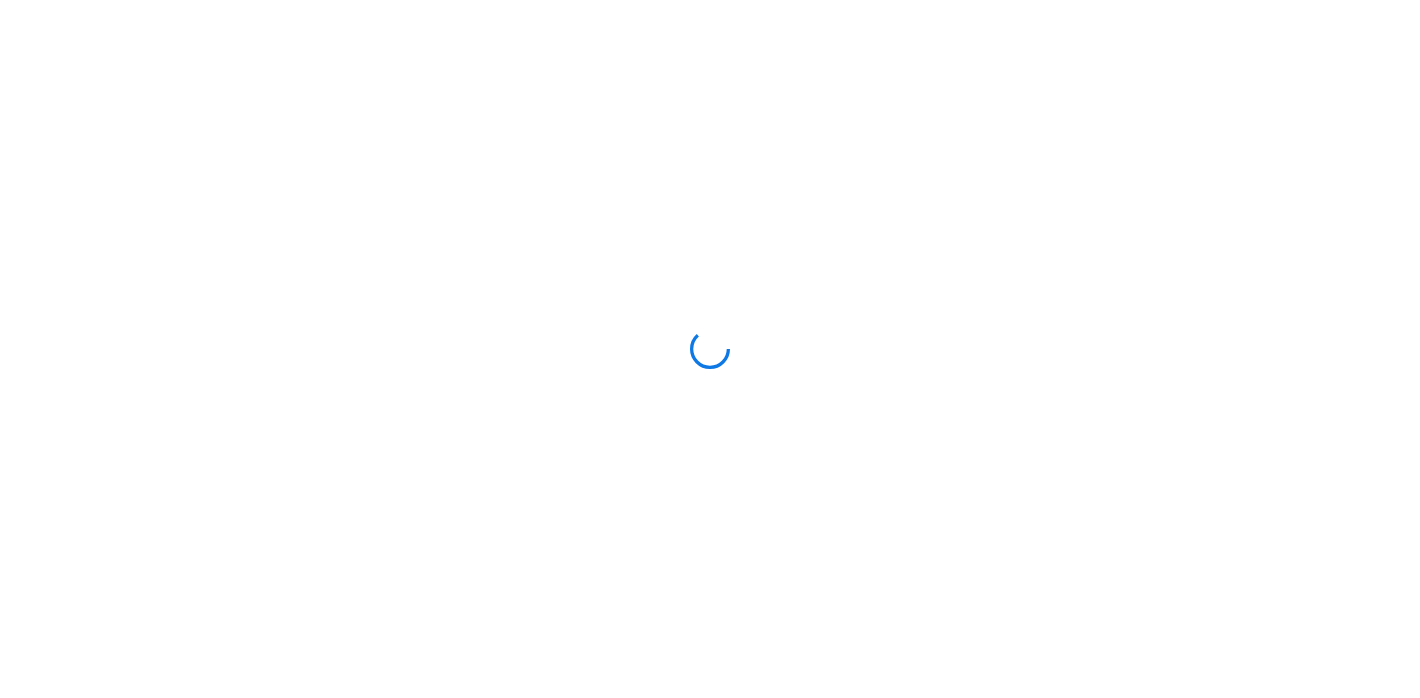 scroll, scrollTop: 0, scrollLeft: 0, axis: both 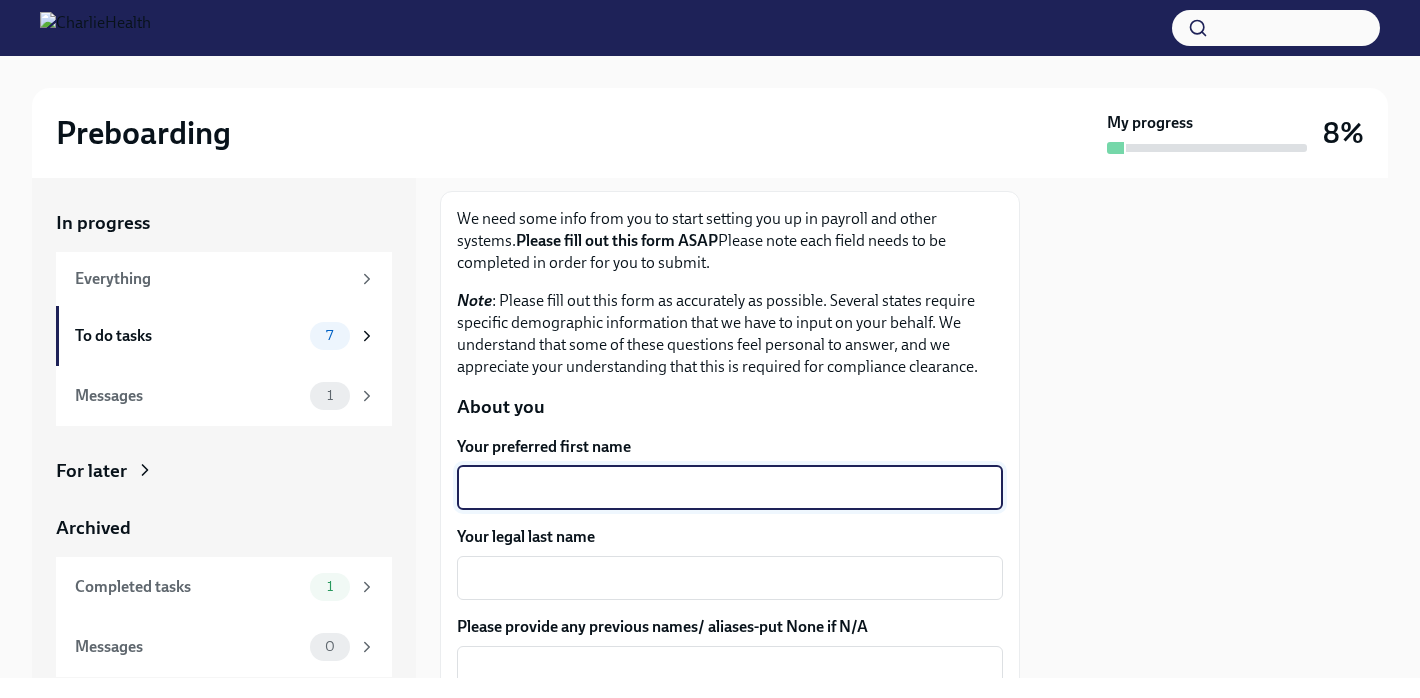 click on "Your preferred first name" at bounding box center [730, 488] 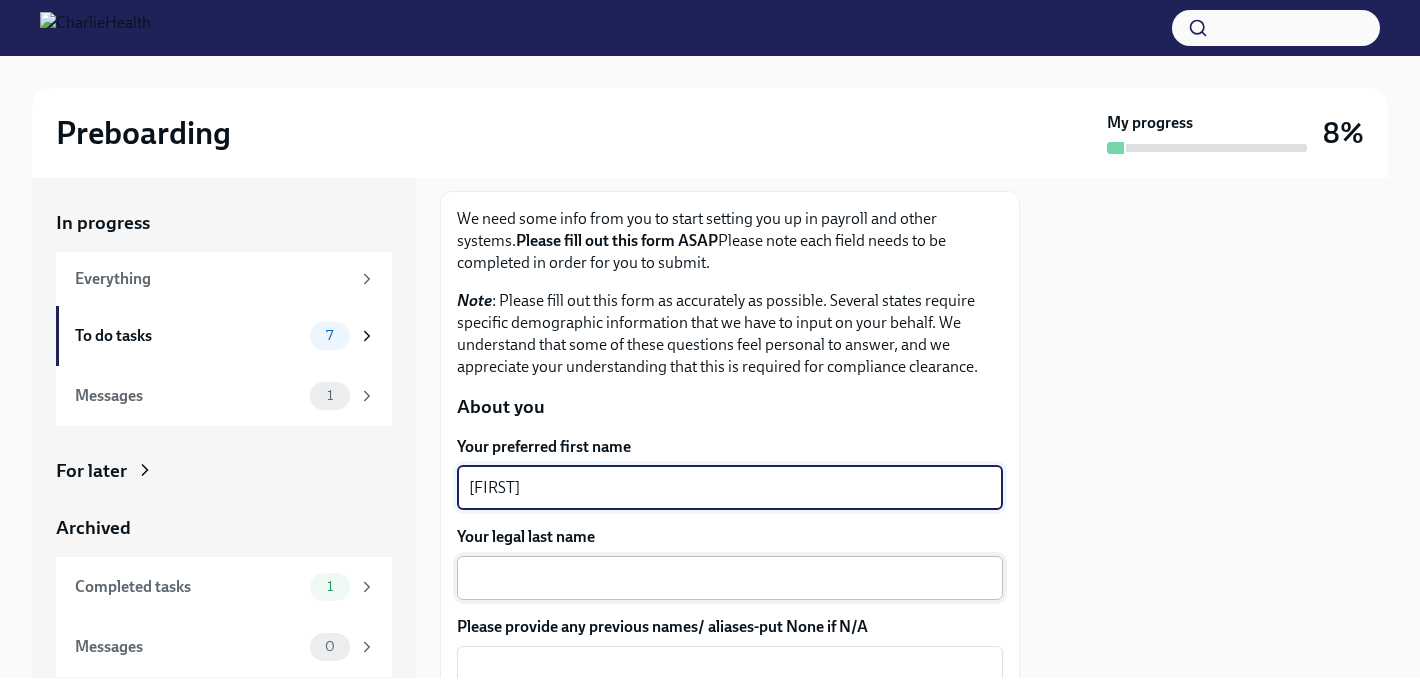 type on "[FIRST]" 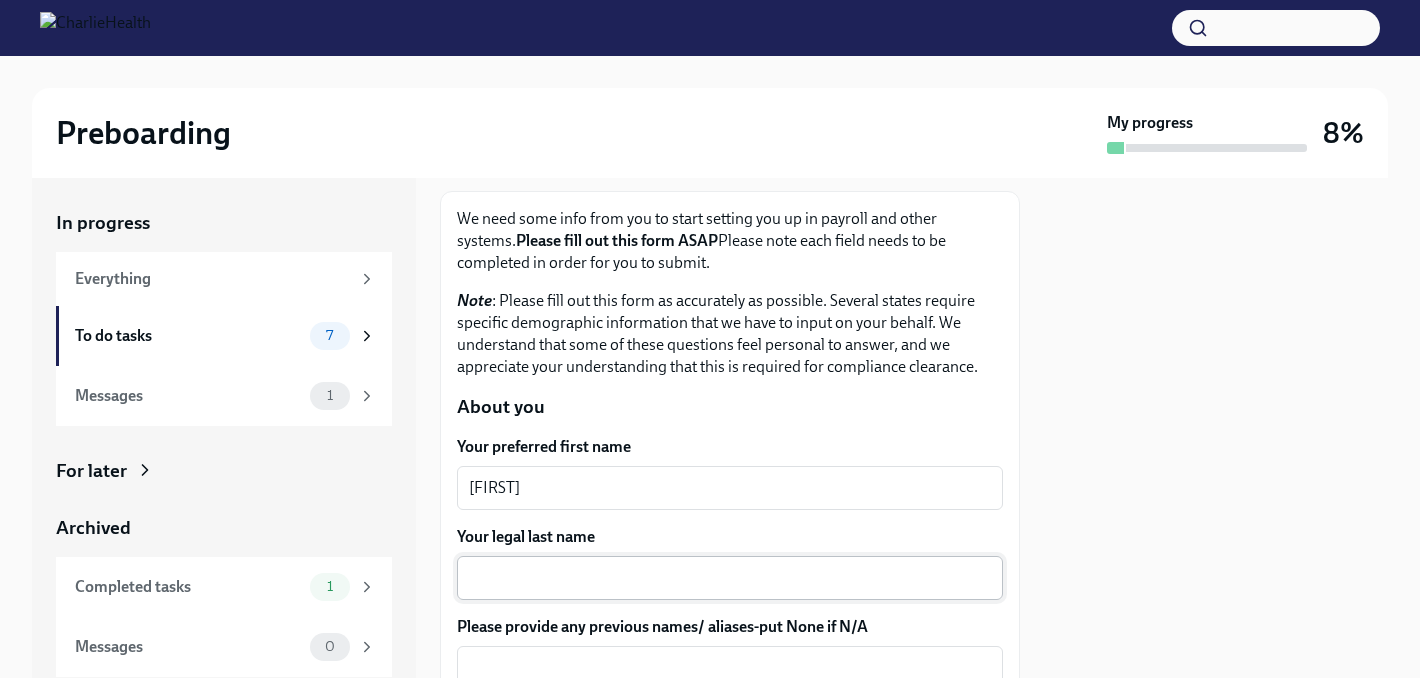click on "x ​" at bounding box center [730, 578] 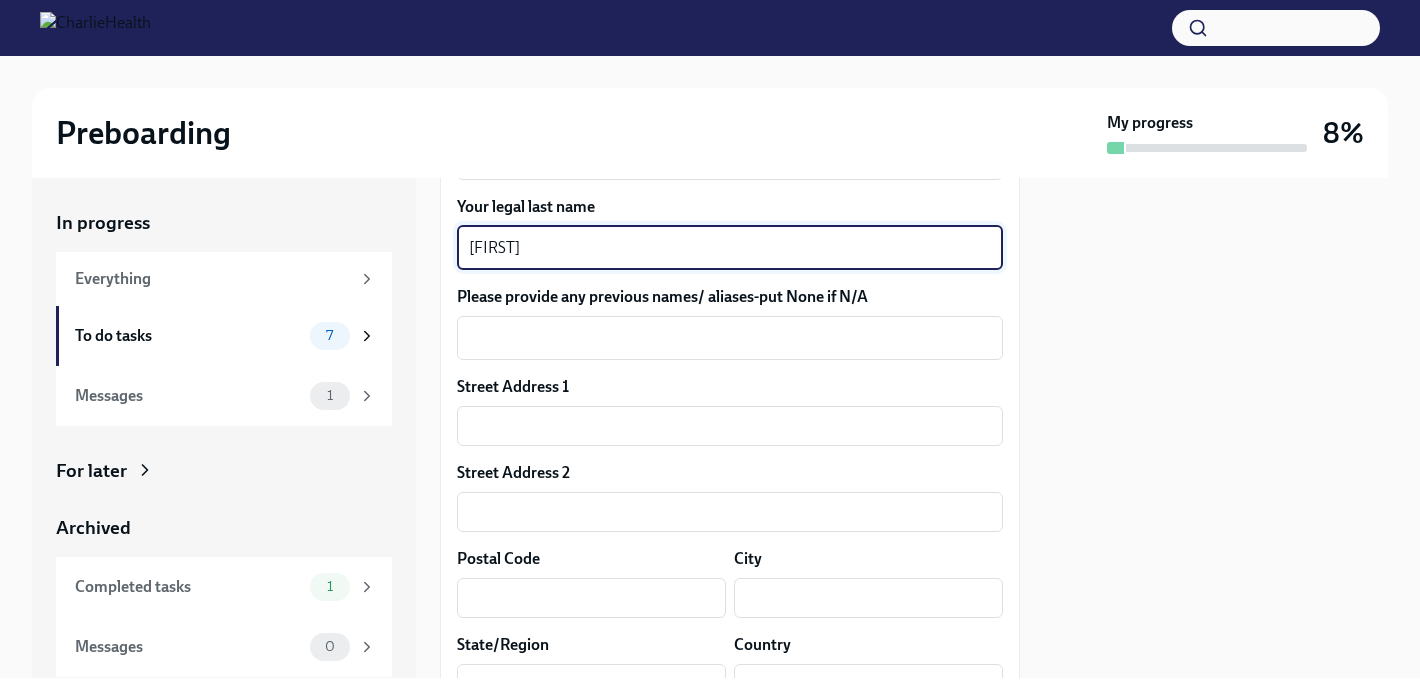 scroll, scrollTop: 452, scrollLeft: 0, axis: vertical 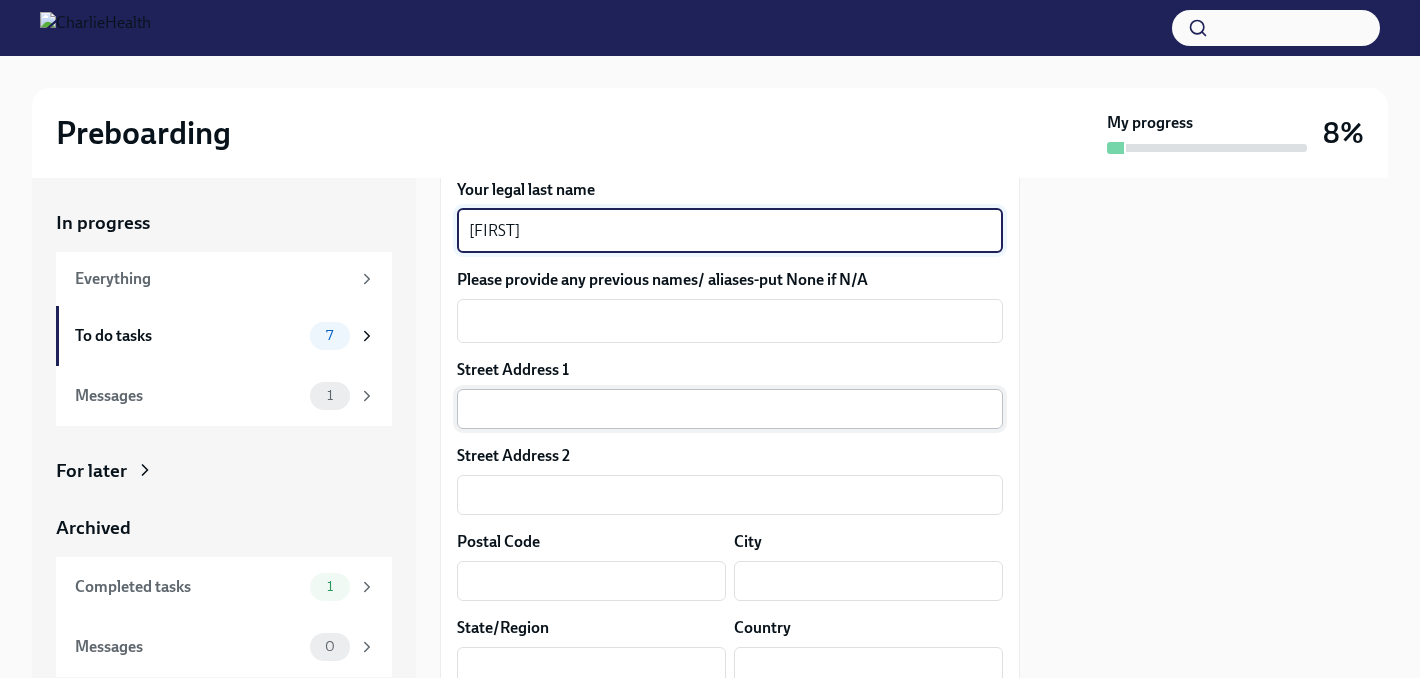 type on "[FIRST]" 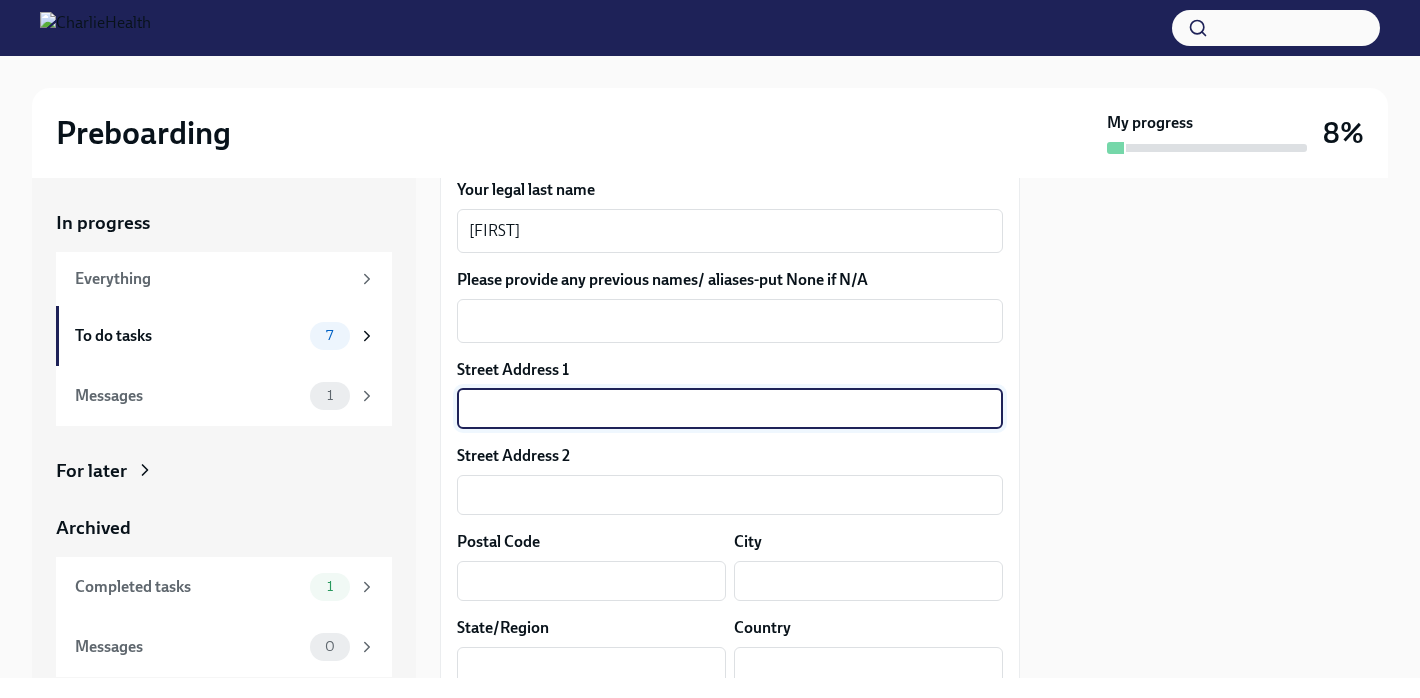 click at bounding box center (730, 409) 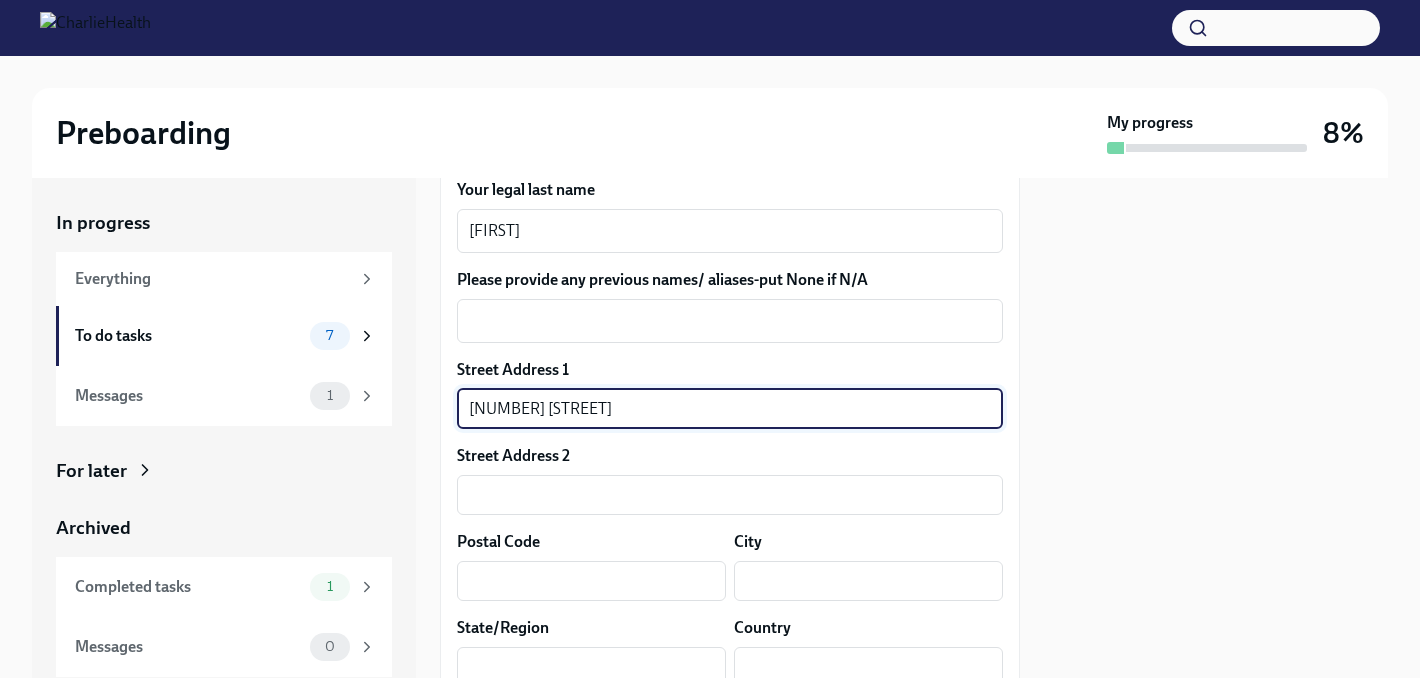 type on "[POSTAL_CODE]" 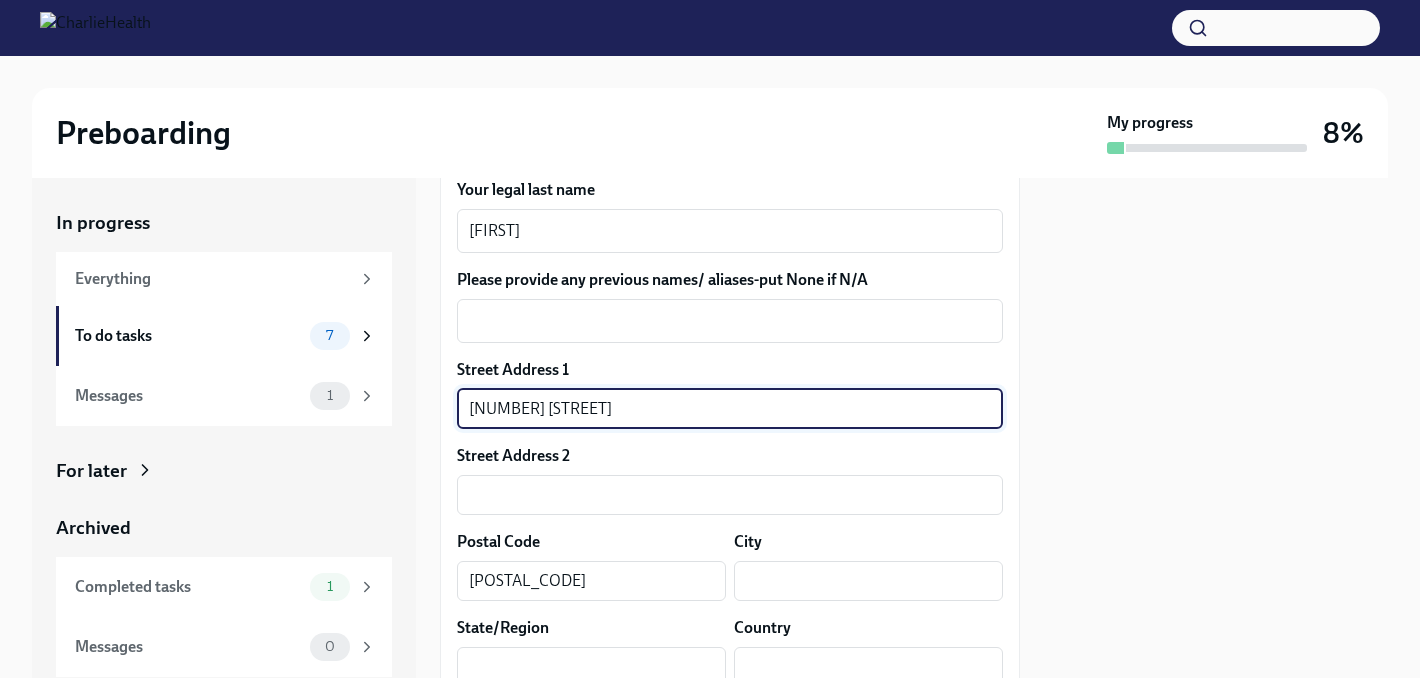 type on "[CITY]" 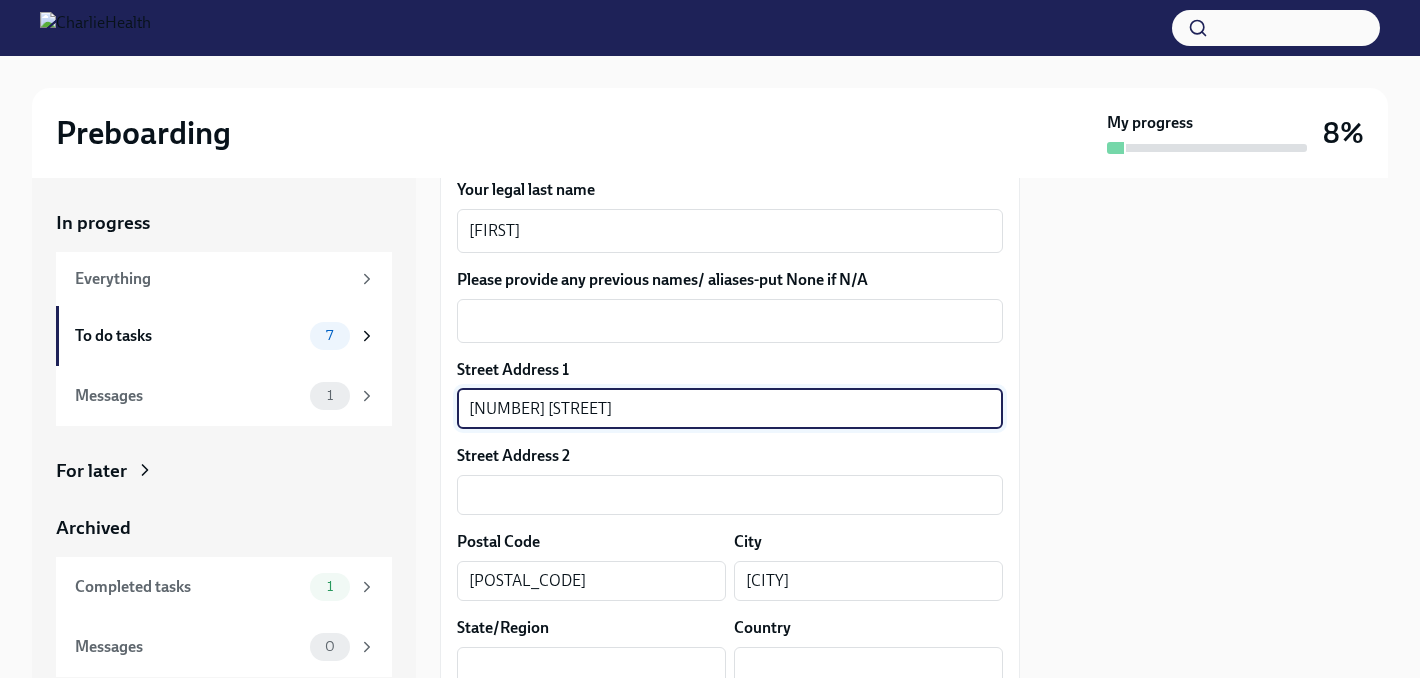 type on "NY" 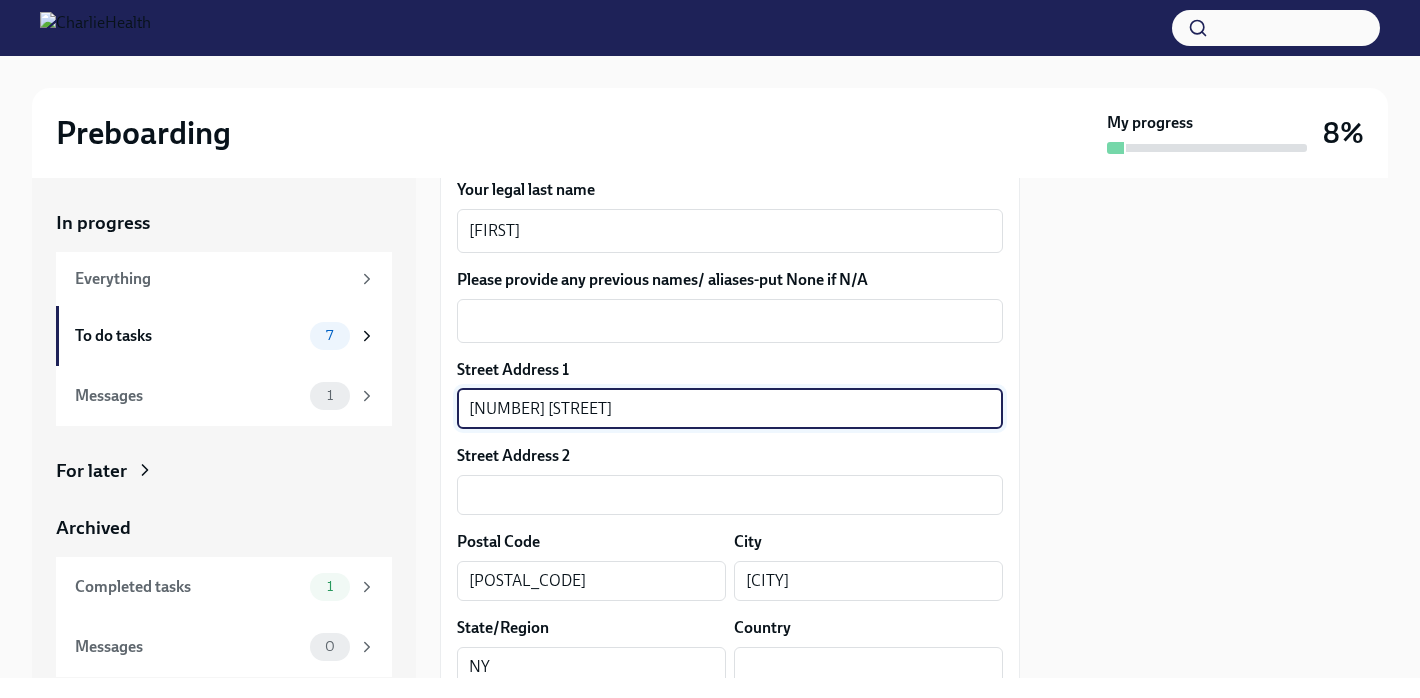 type on "US" 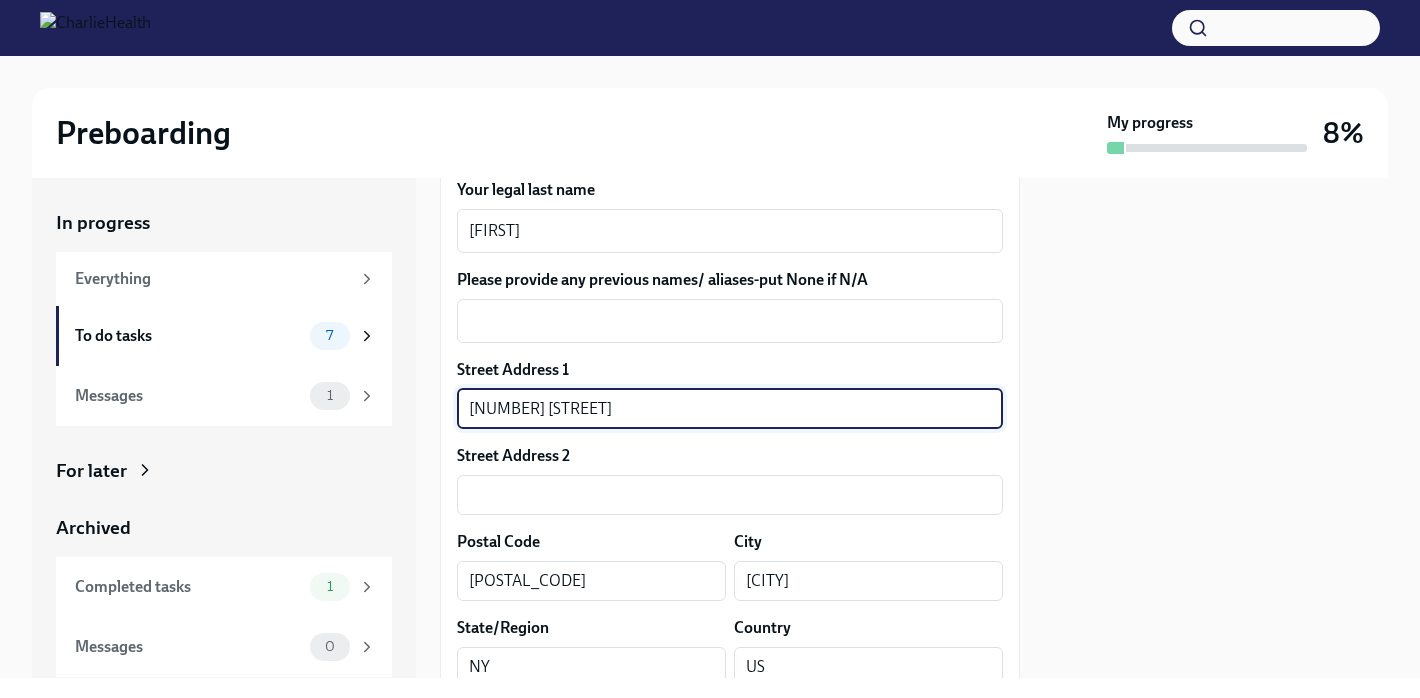 click on "Street Address 2" at bounding box center [730, 456] 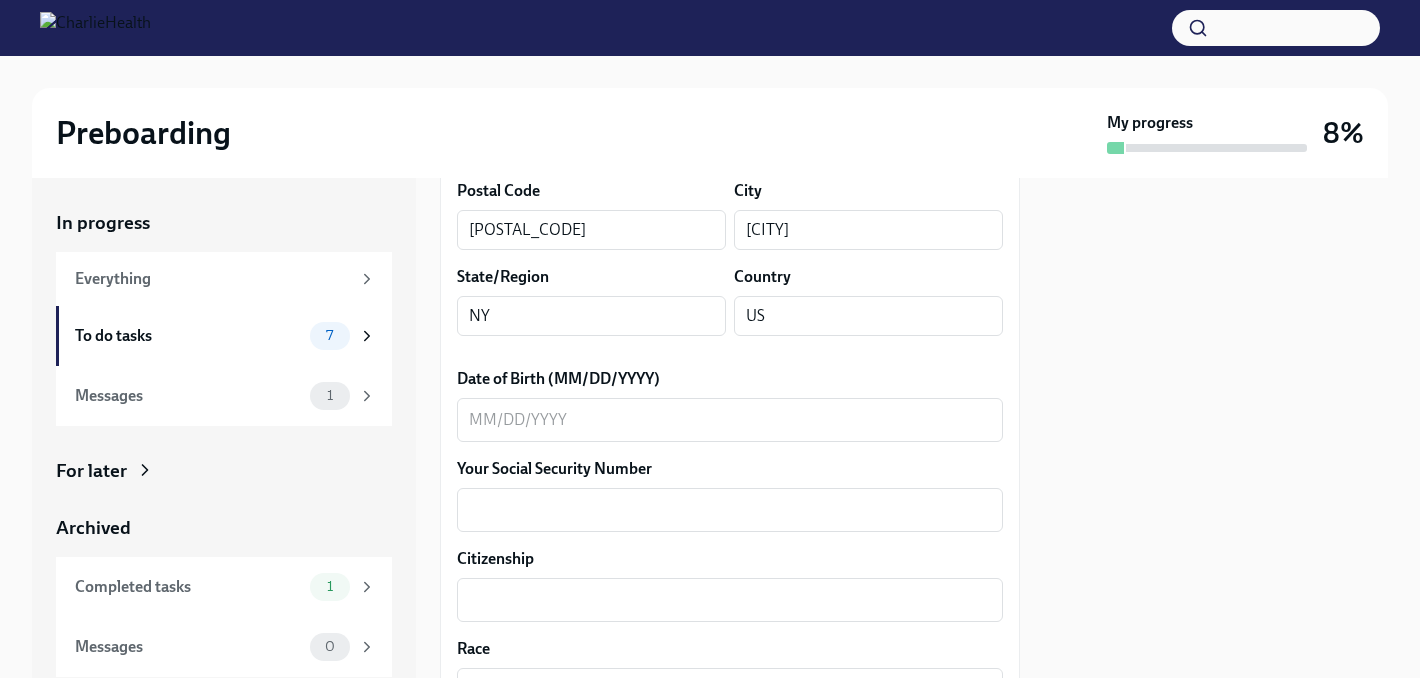 scroll, scrollTop: 809, scrollLeft: 0, axis: vertical 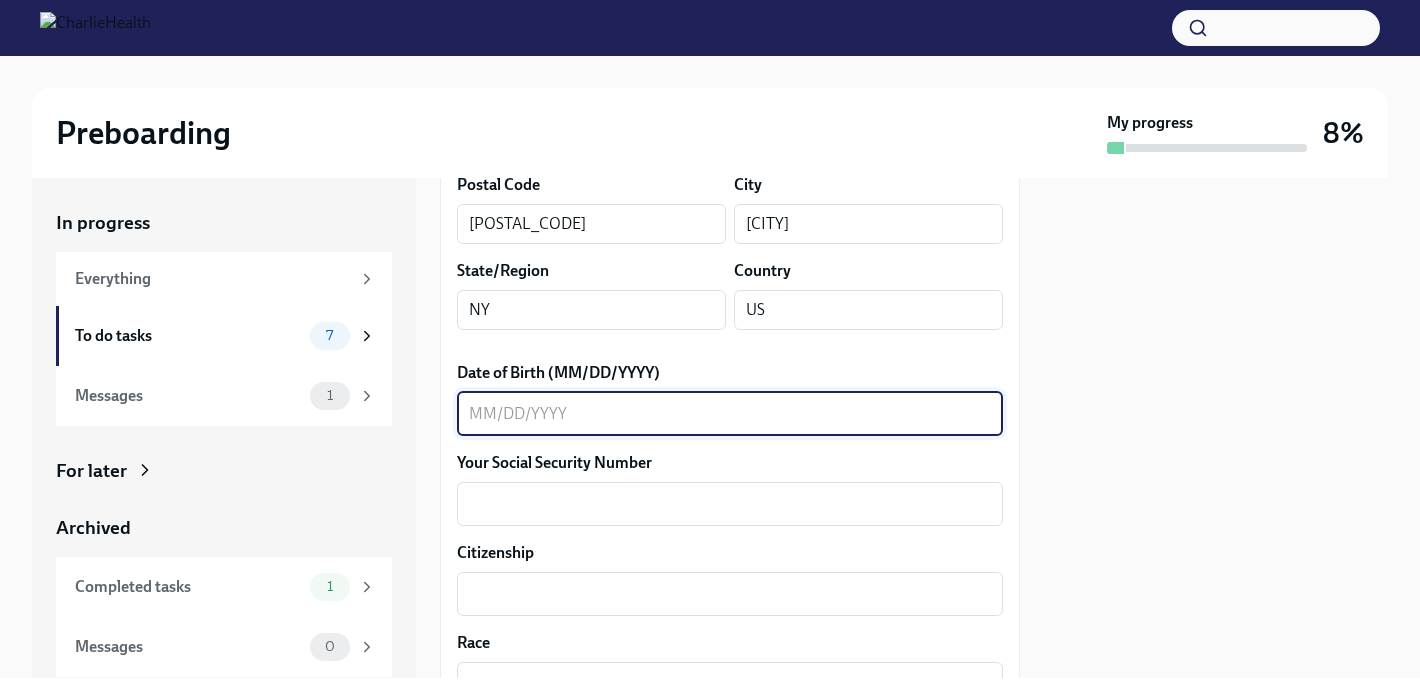 click on "Date of Birth (MM/DD/YYYY)" at bounding box center (730, 414) 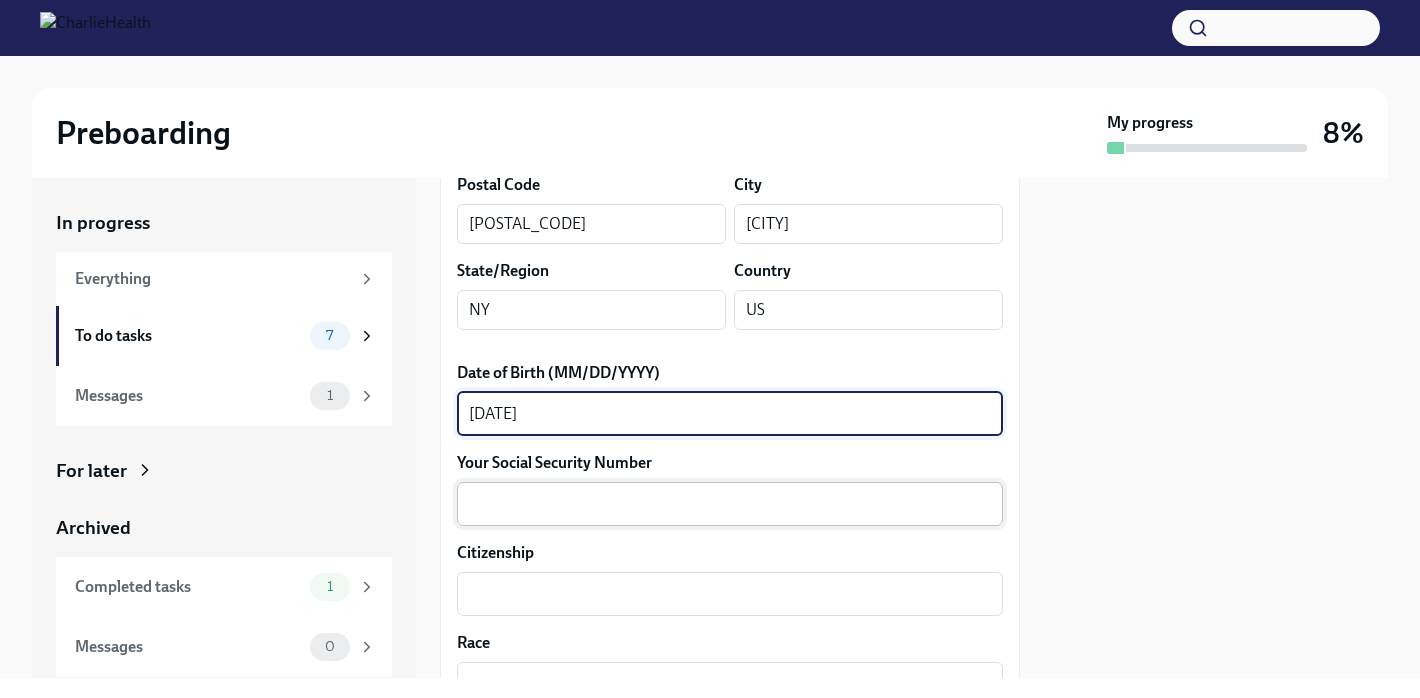 type on "[DATE]" 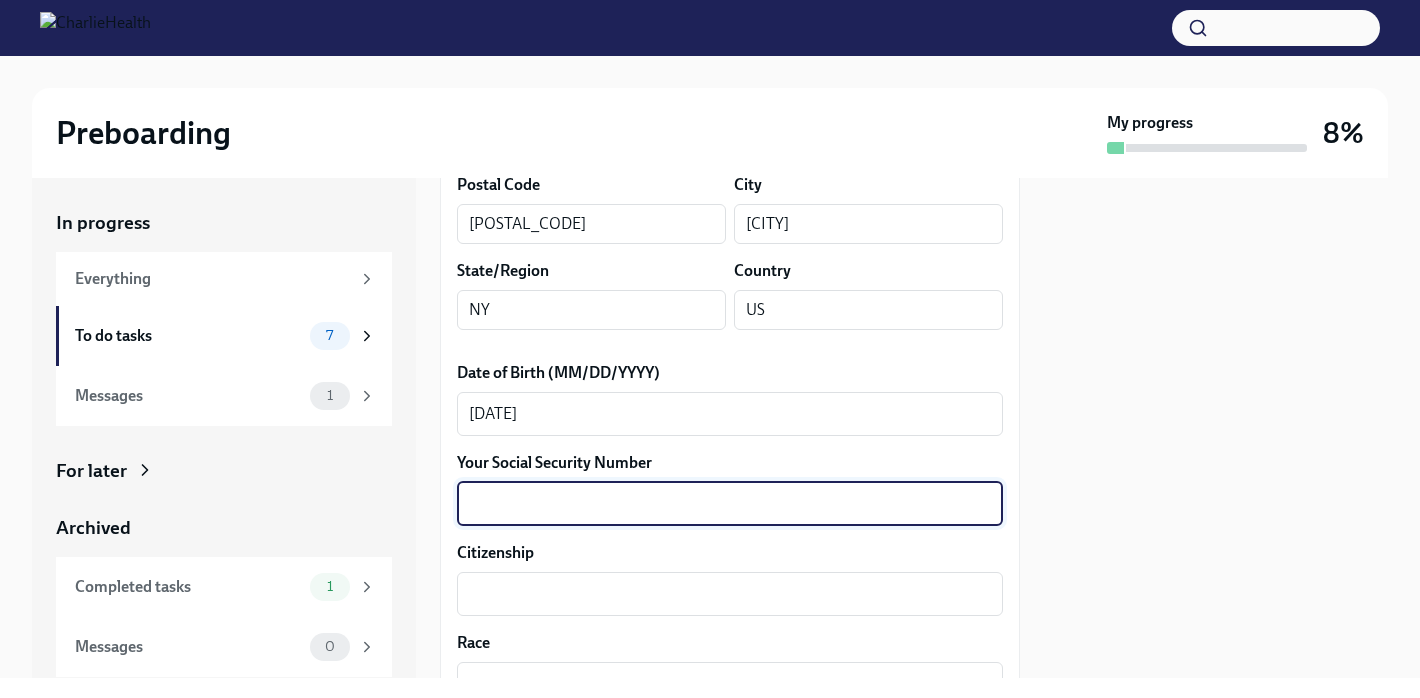 drag, startPoint x: 563, startPoint y: 507, endPoint x: 553, endPoint y: 509, distance: 10.198039 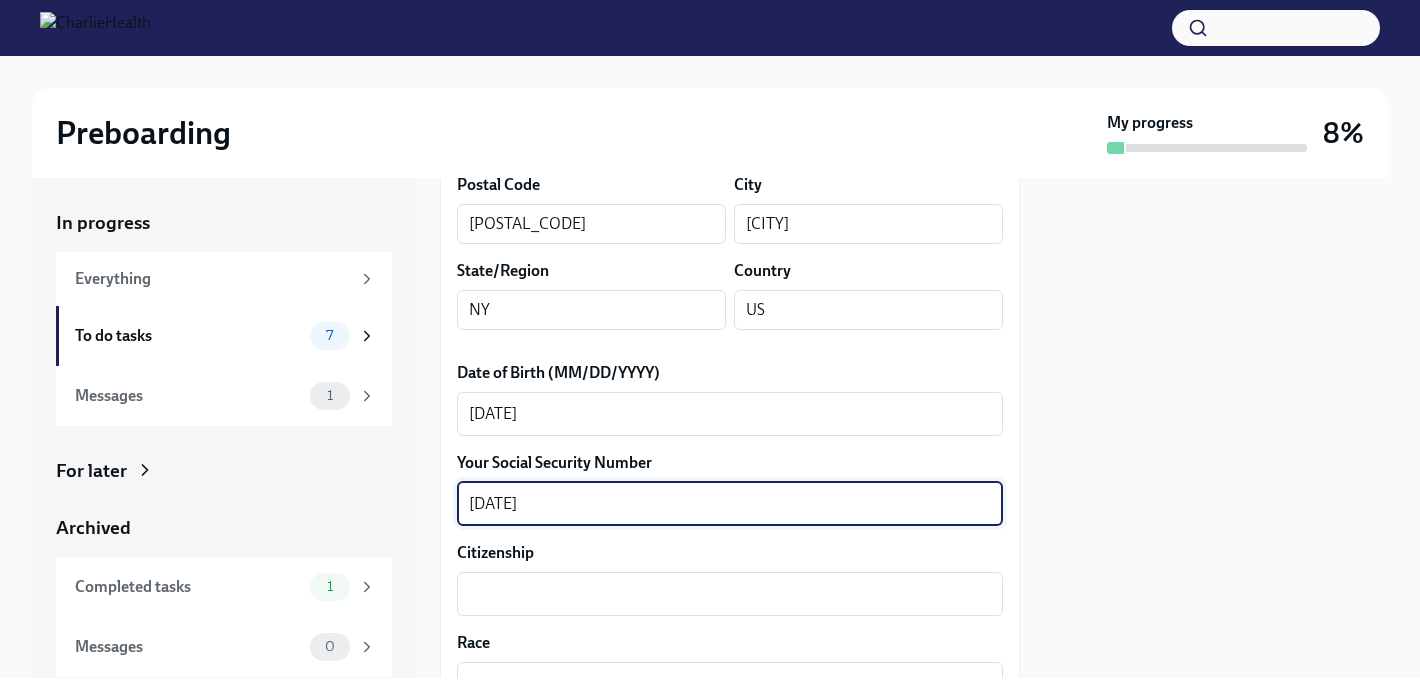 scroll, scrollTop: 932, scrollLeft: 0, axis: vertical 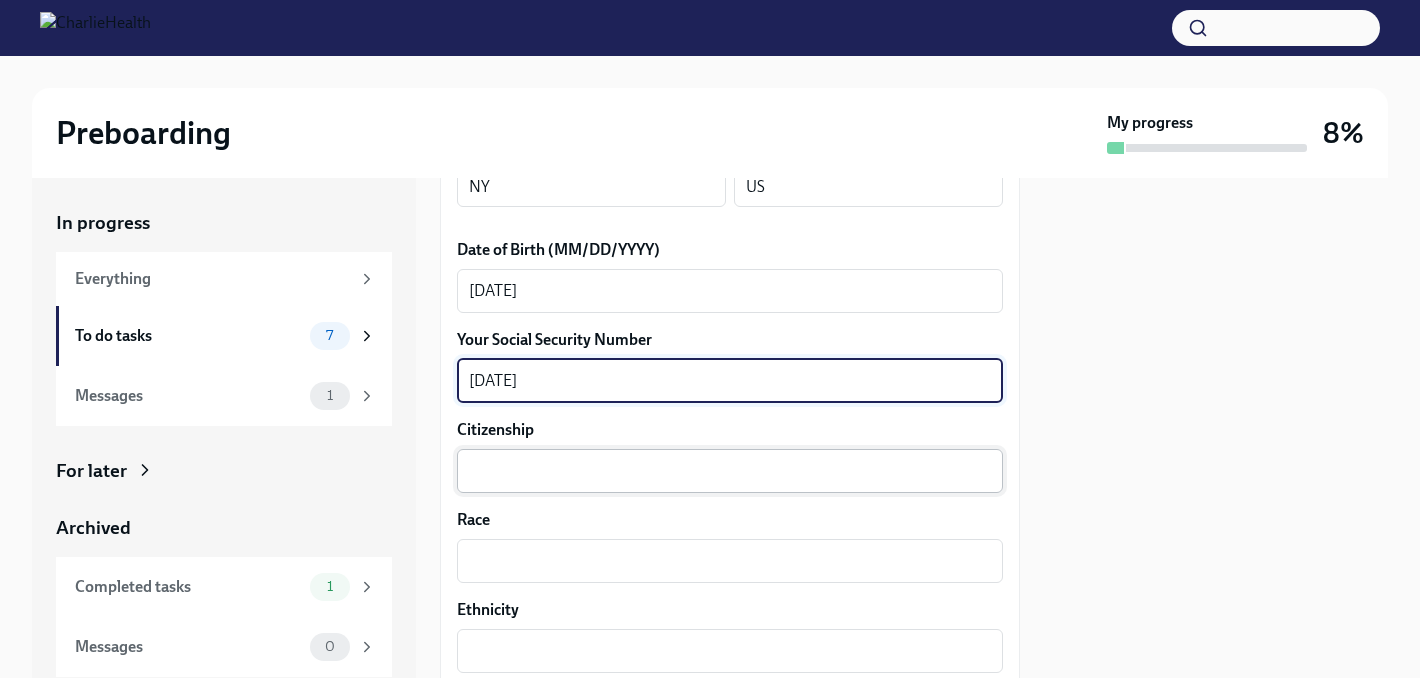 type on "[DATE]" 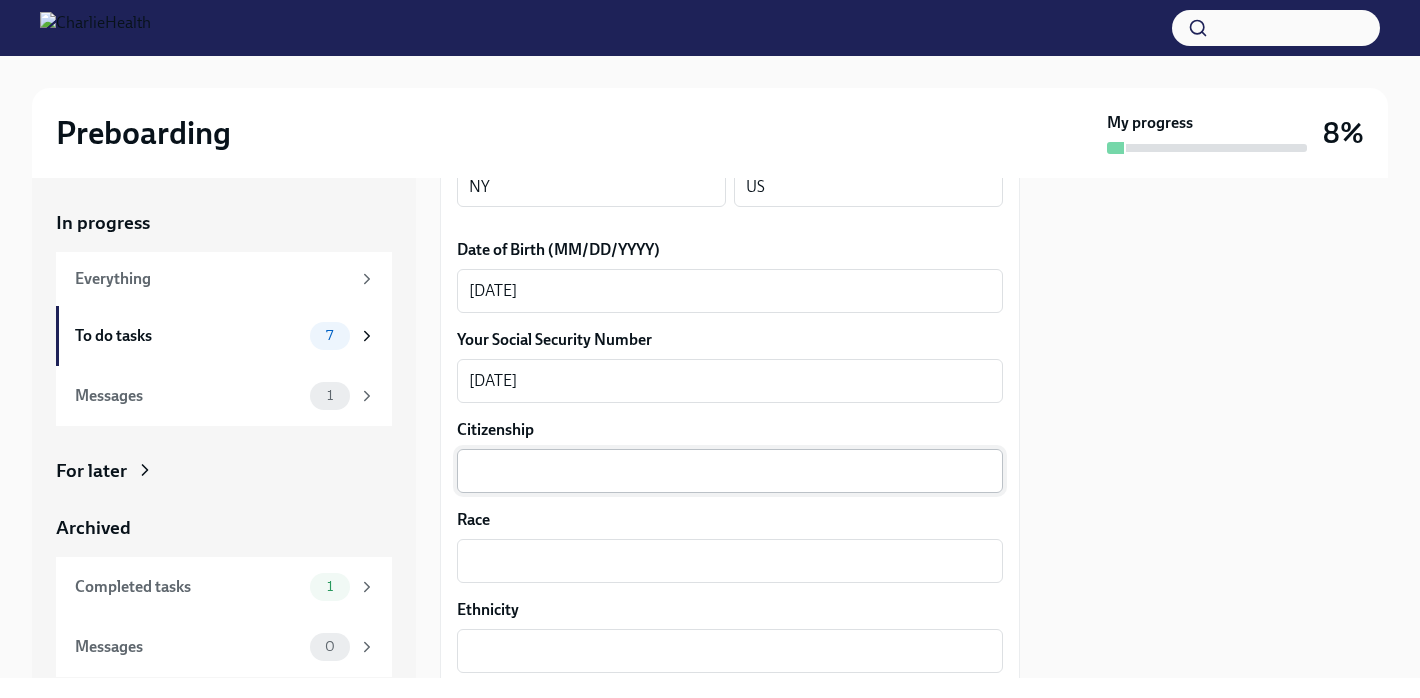 click on "x ​" at bounding box center (730, 471) 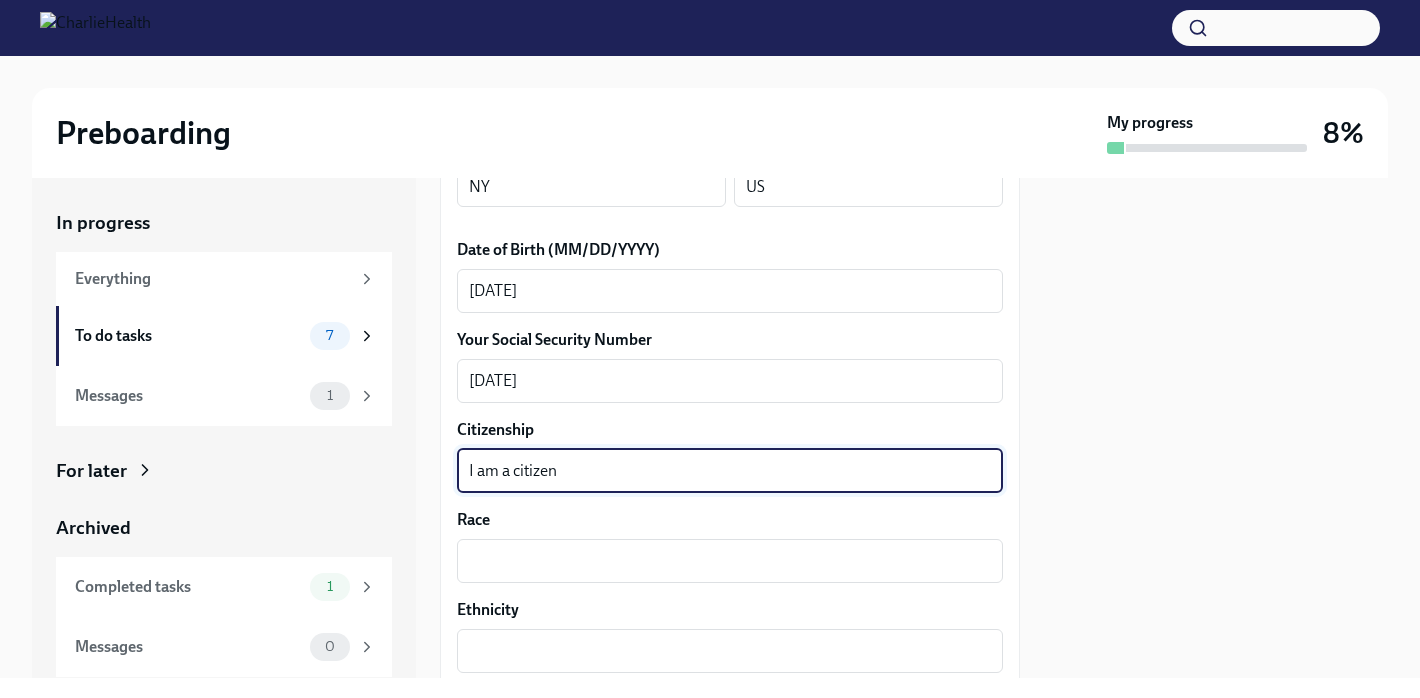 type on "I am a citizen" 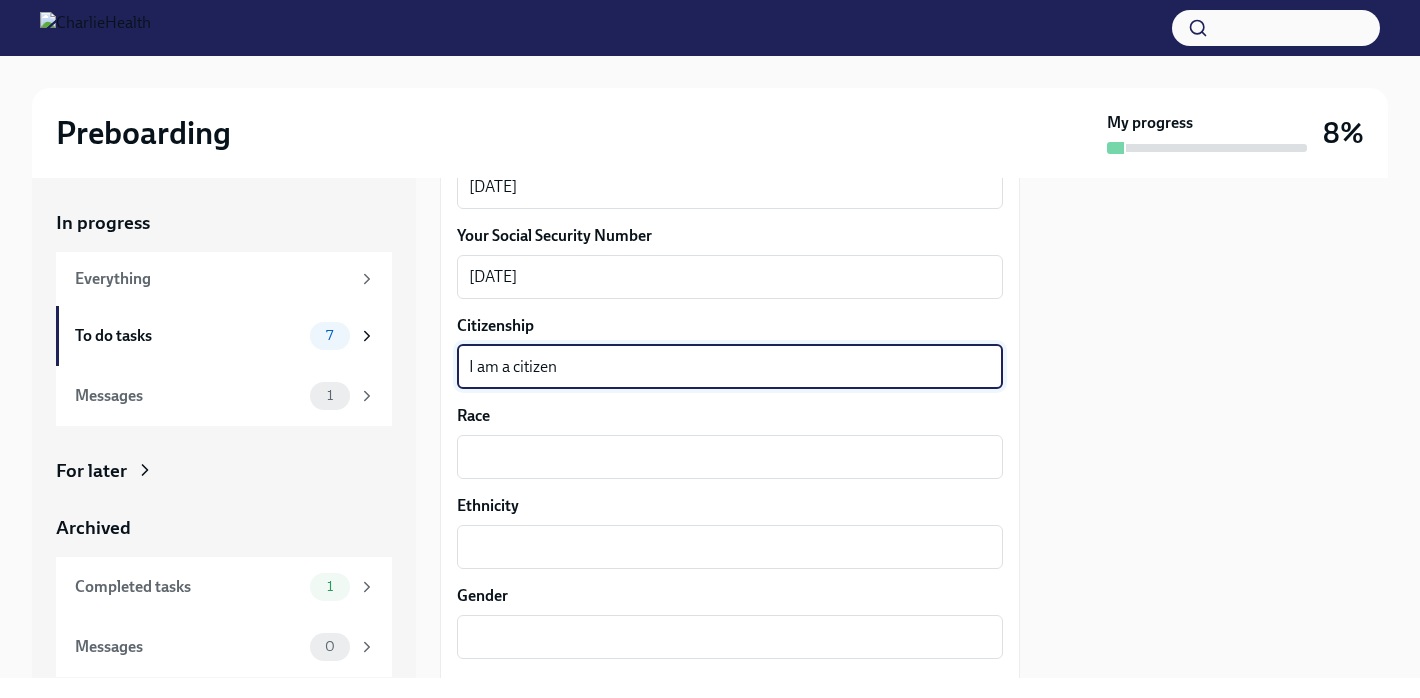 scroll, scrollTop: 1062, scrollLeft: 0, axis: vertical 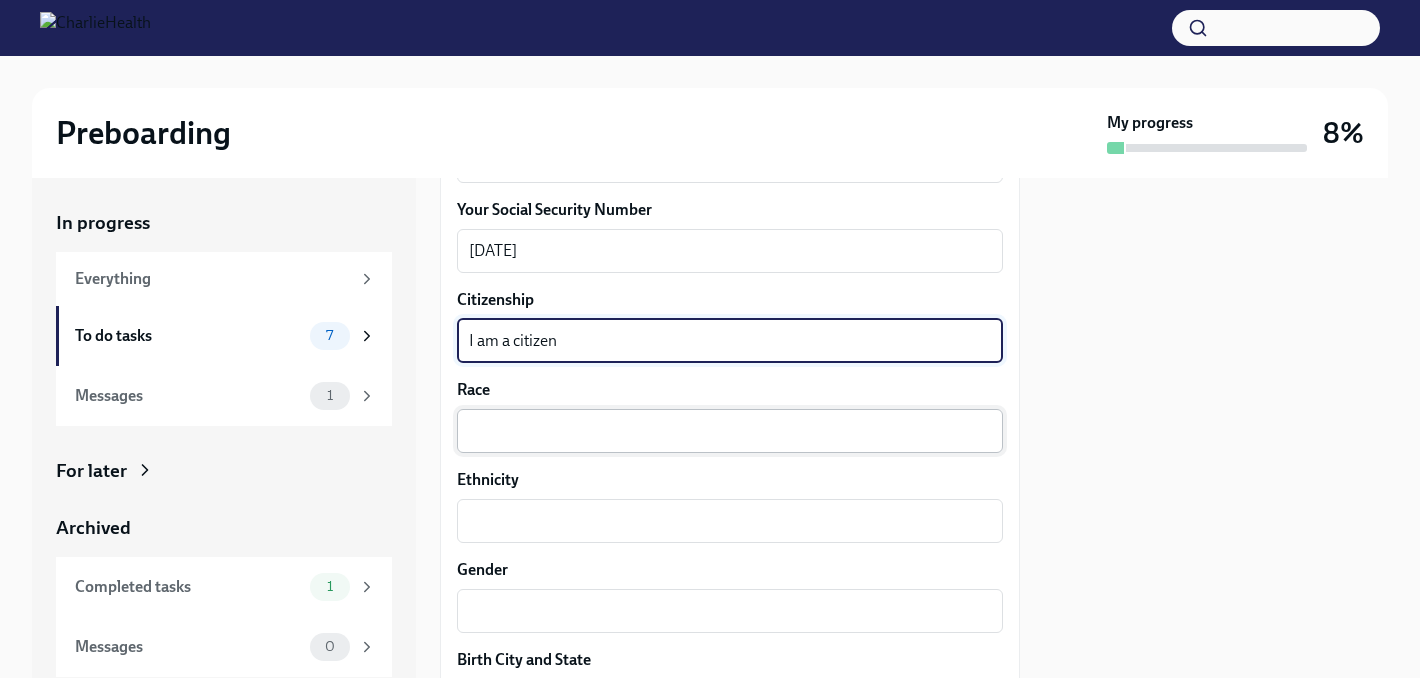 click on "Race" at bounding box center [730, 431] 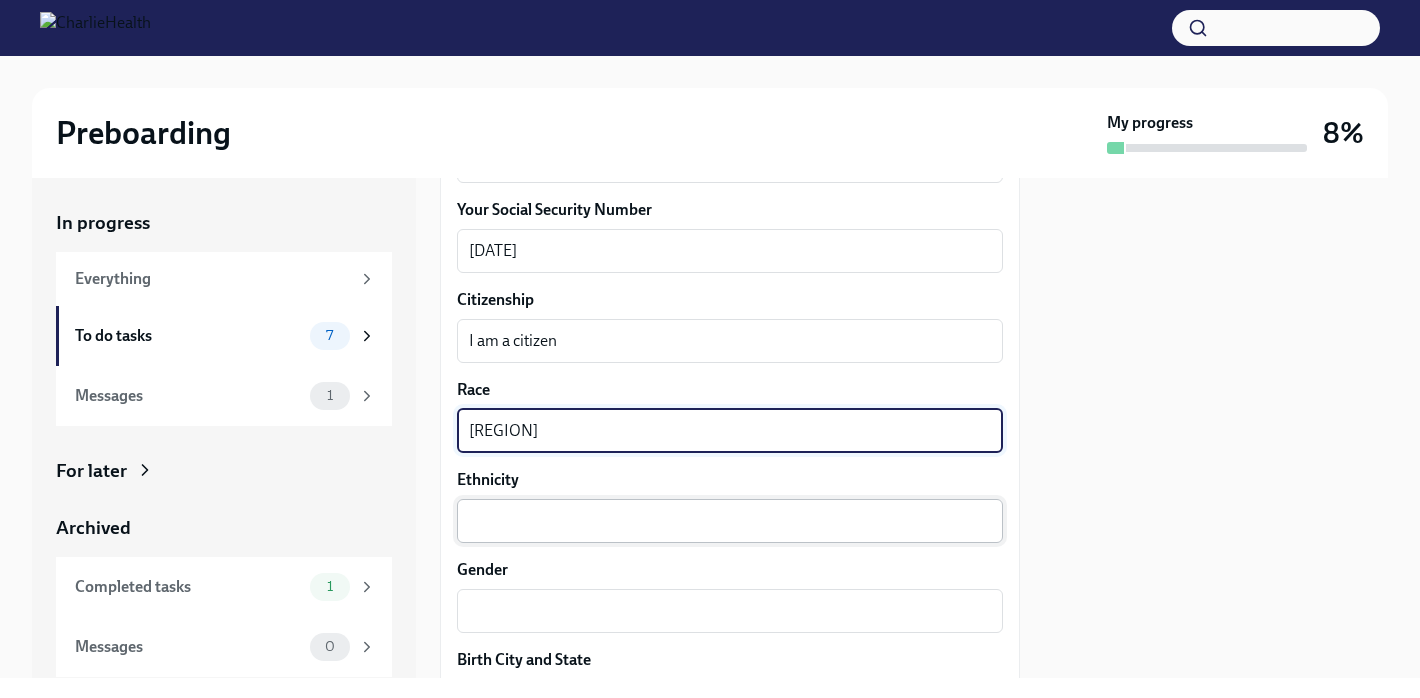 type on "[REGION]" 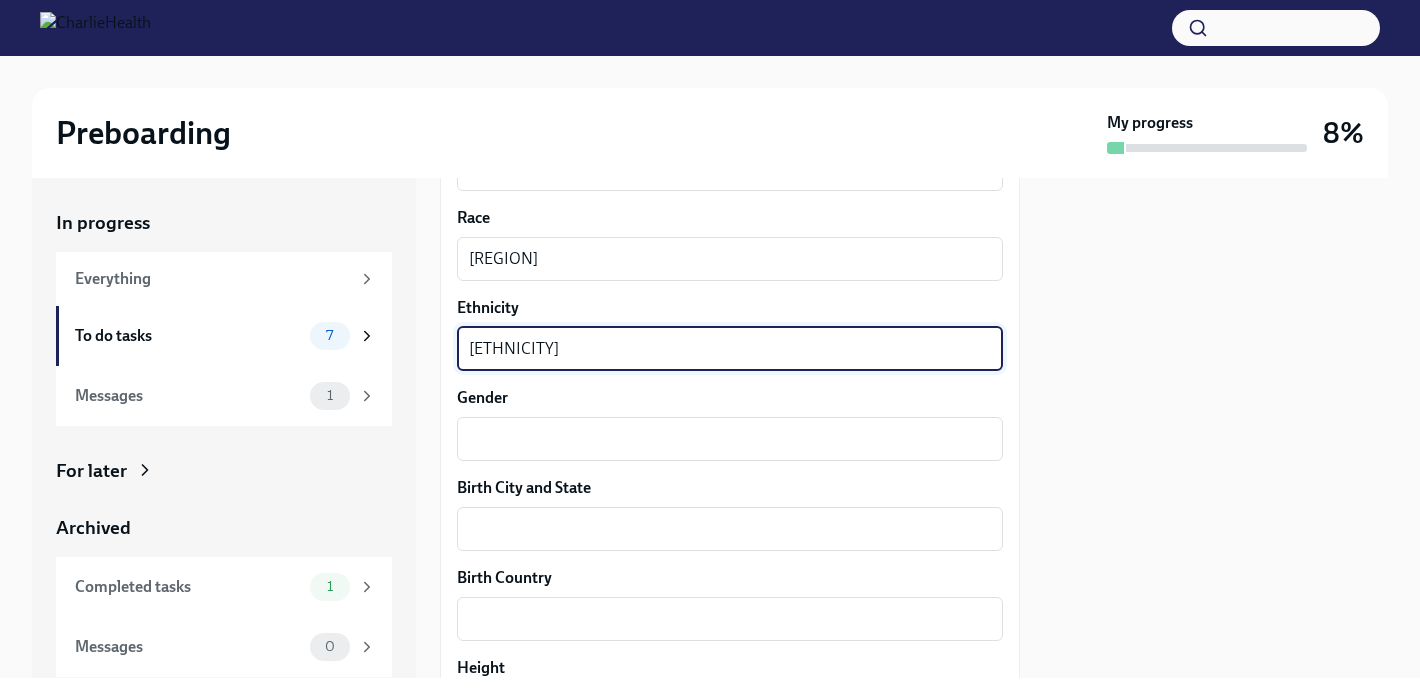 scroll, scrollTop: 1262, scrollLeft: 0, axis: vertical 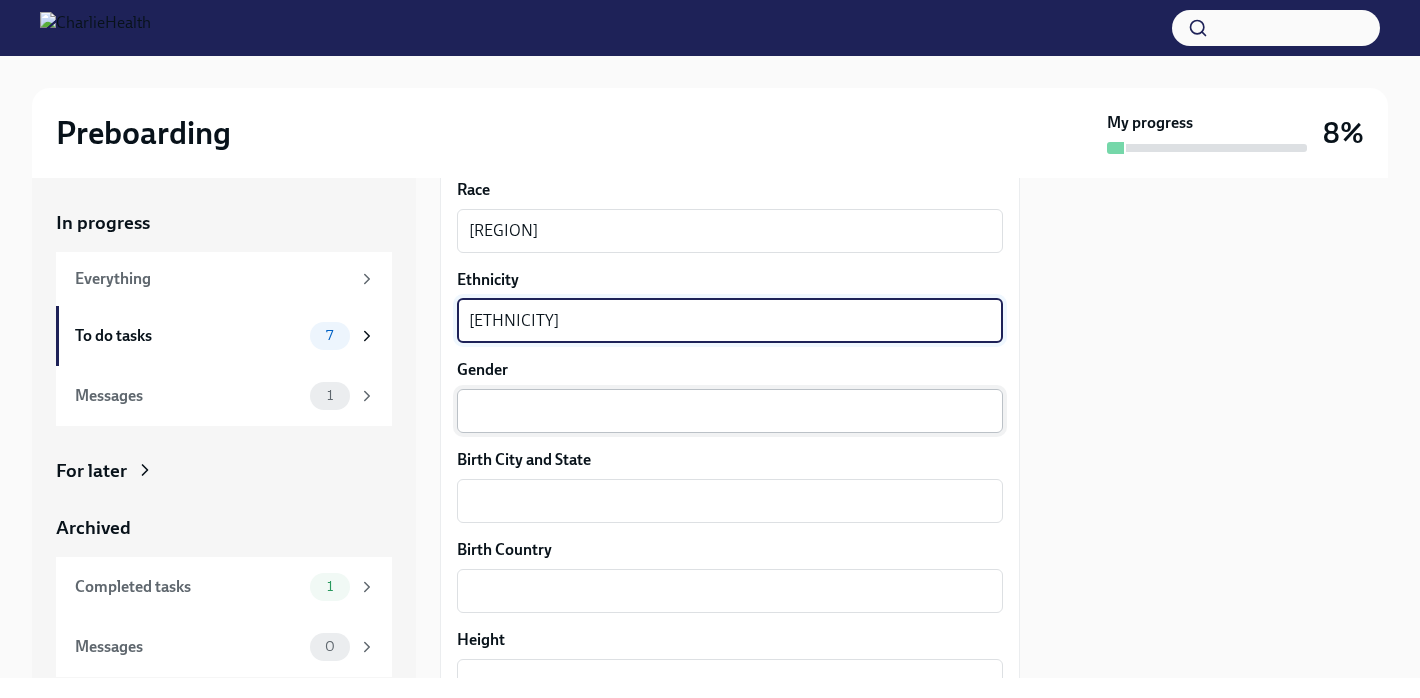 type on "[ETHNICITY]" 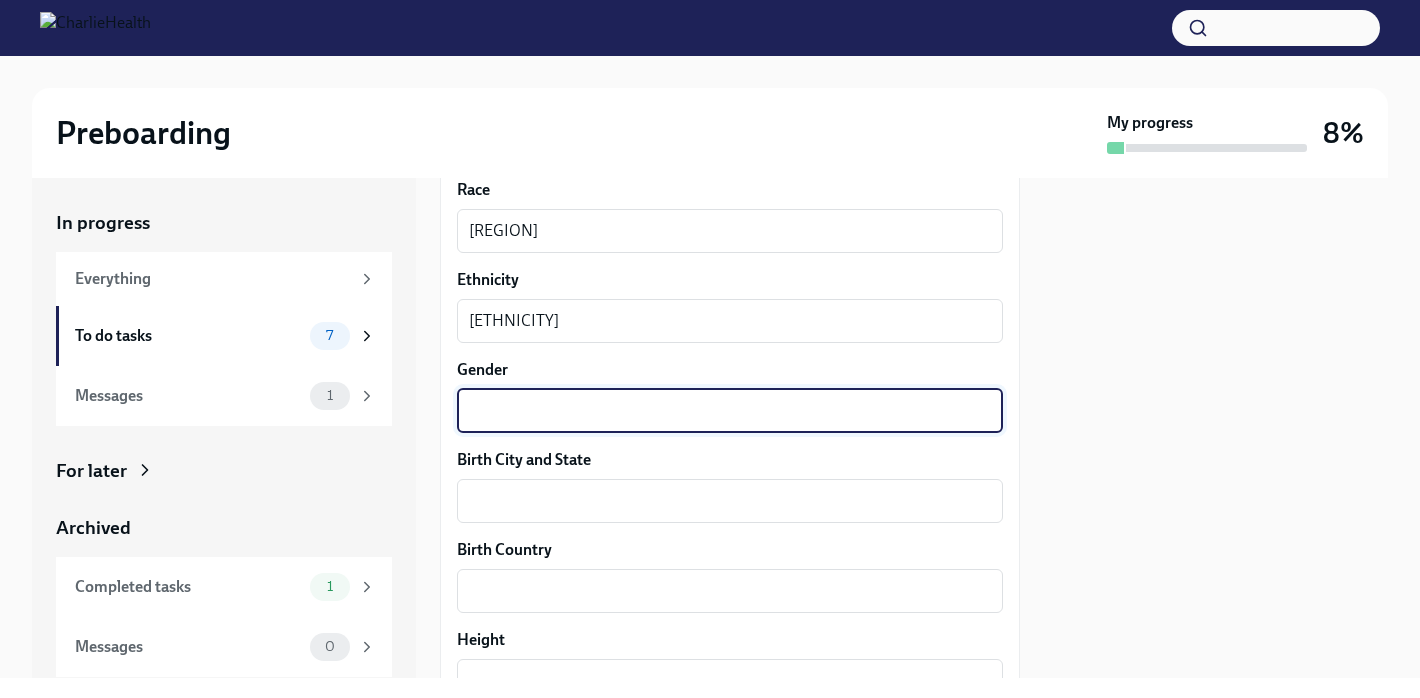 click on "Gender" at bounding box center [730, 411] 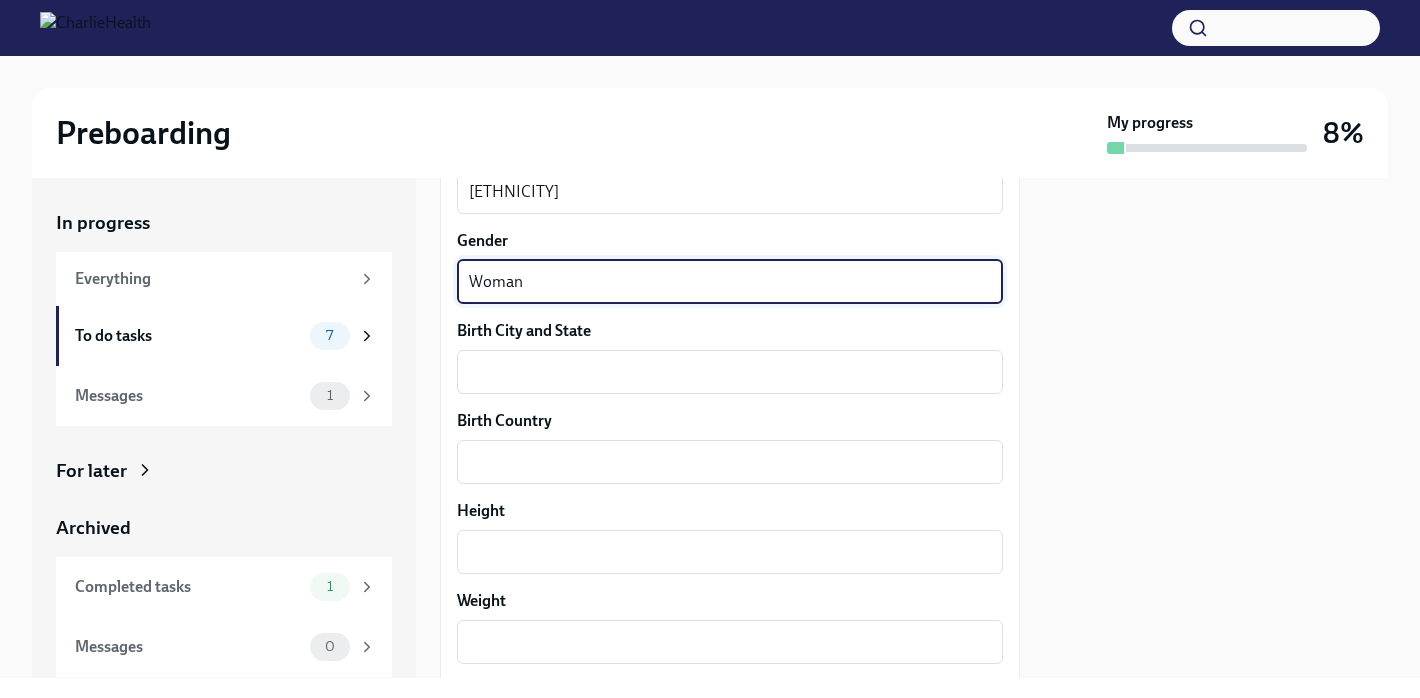 scroll, scrollTop: 1394, scrollLeft: 0, axis: vertical 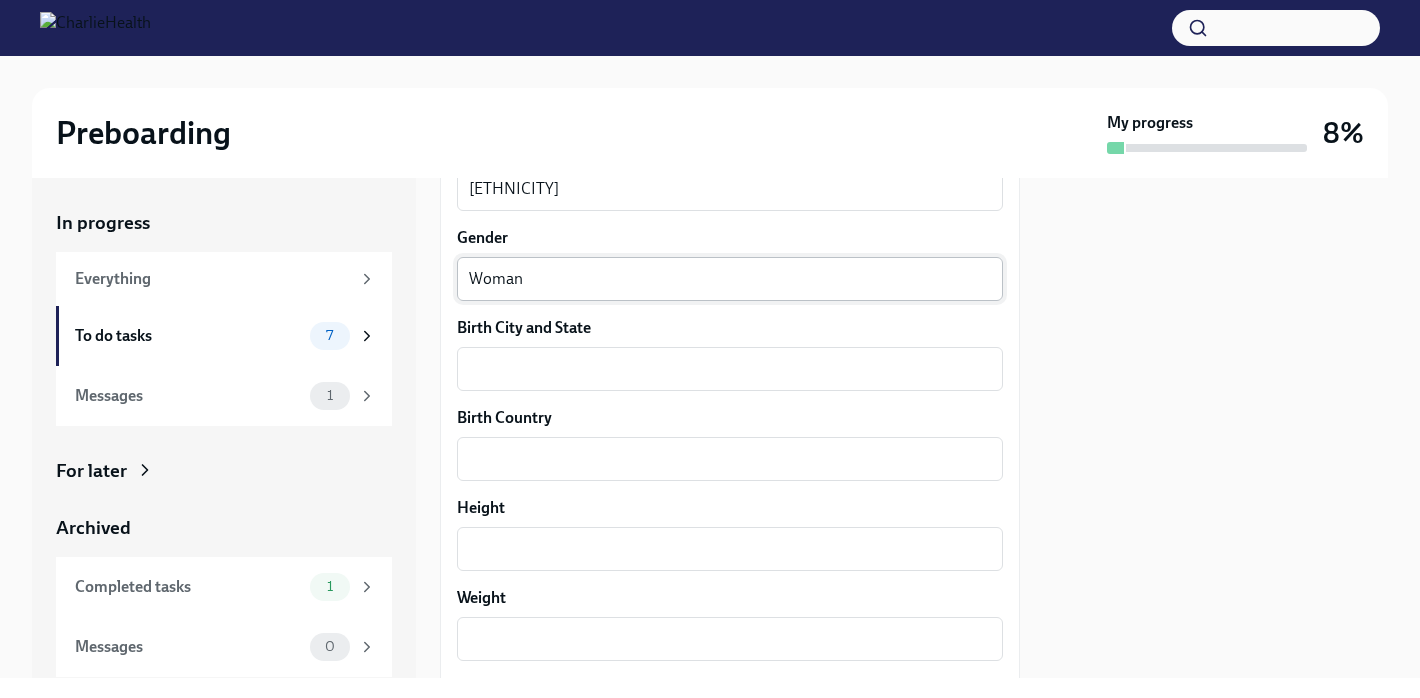 click on "[GENDER] x ​" at bounding box center (730, 279) 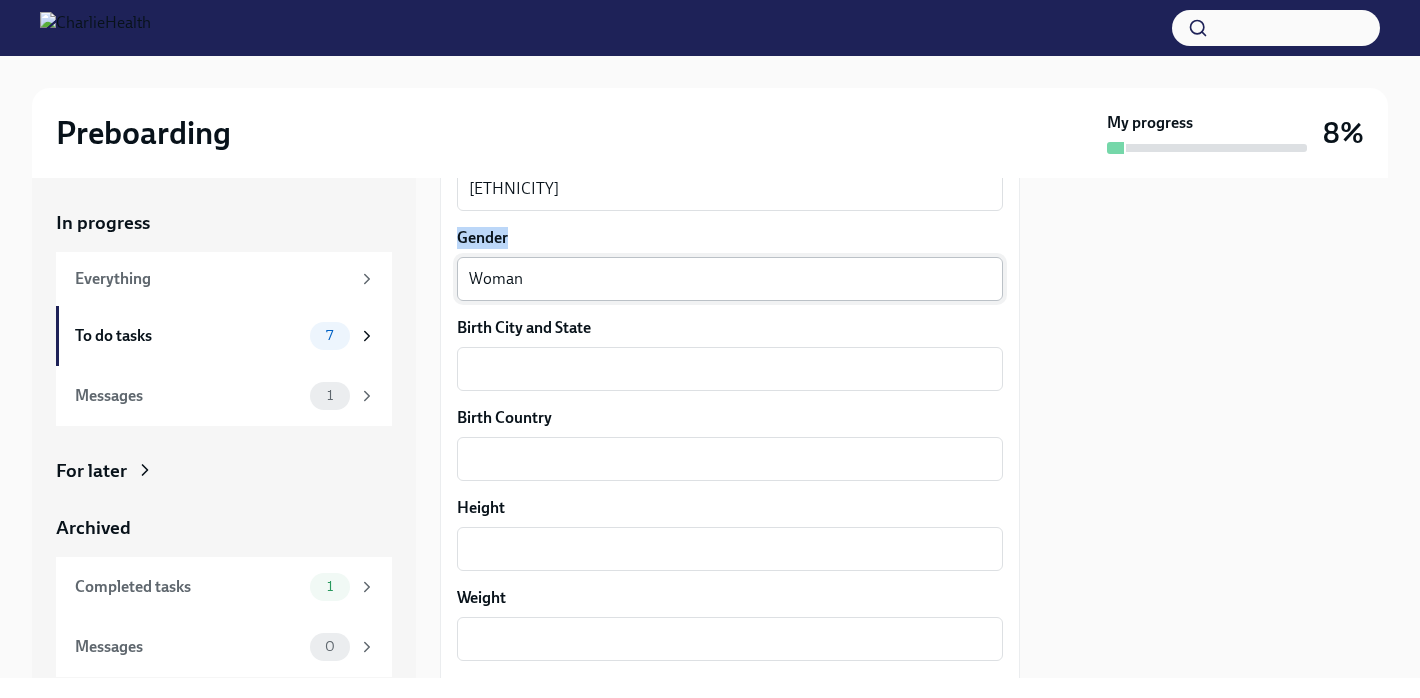 click on "[GENDER] x ​" at bounding box center (730, 279) 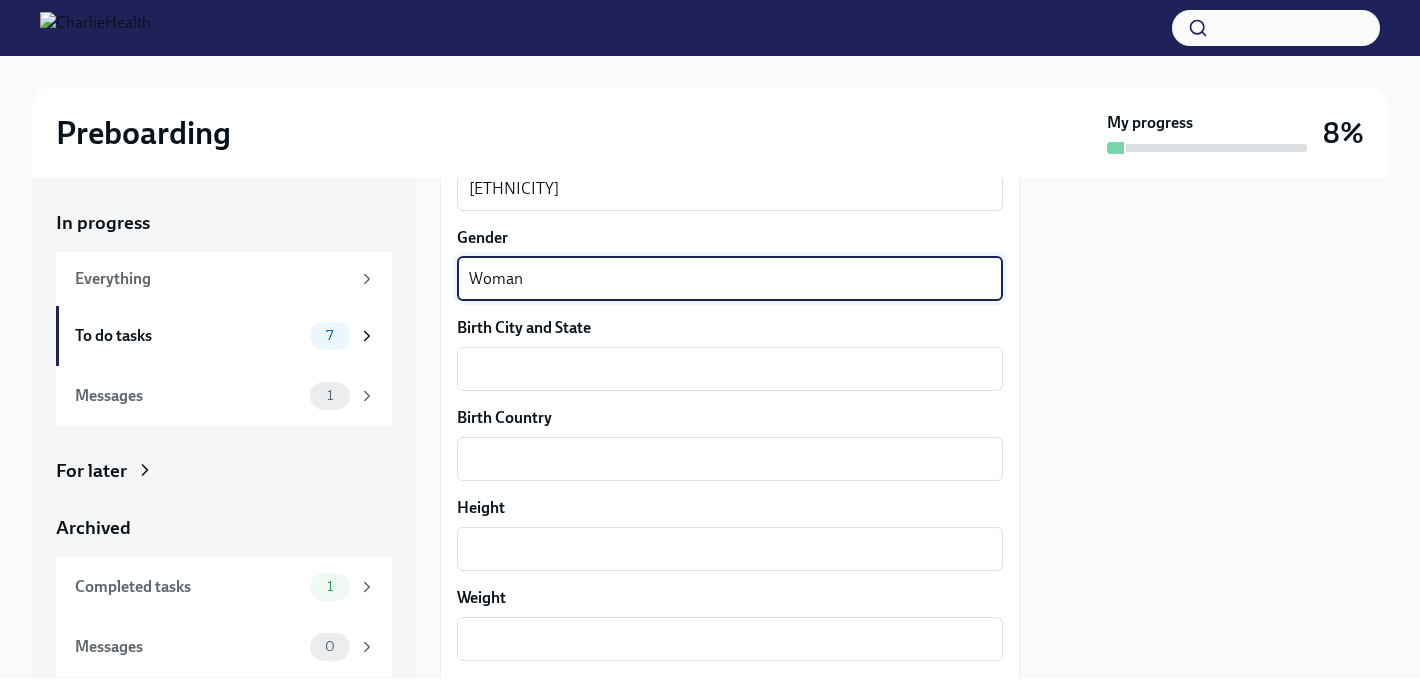 click on "Woman" at bounding box center [730, 279] 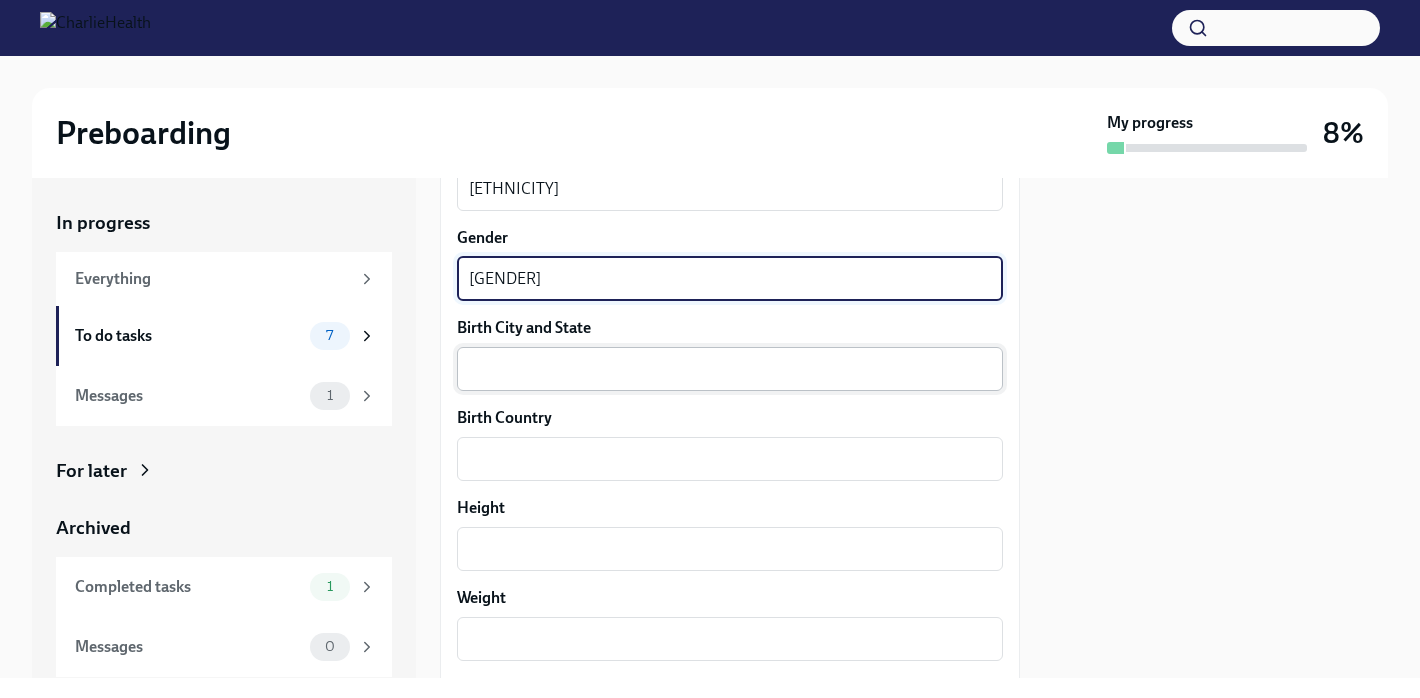 type on "[GENDER]" 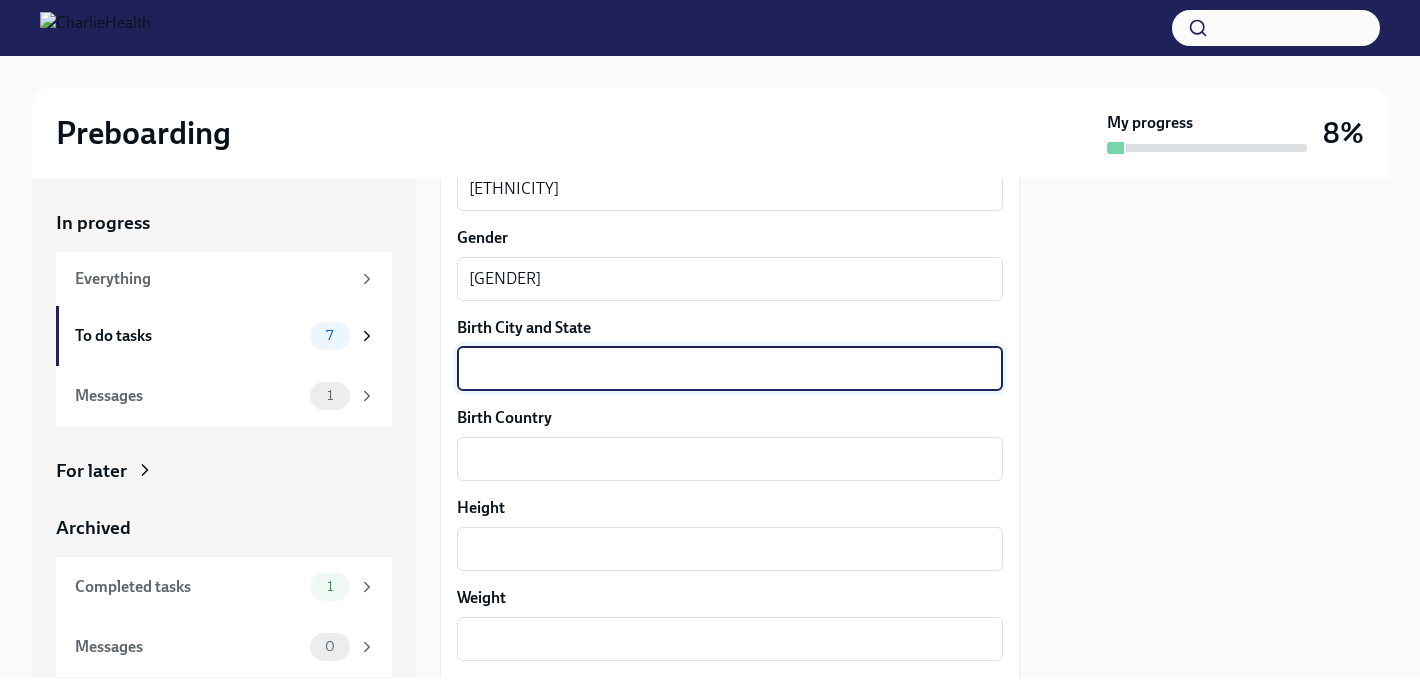 click on "Birth City and State" at bounding box center [730, 369] 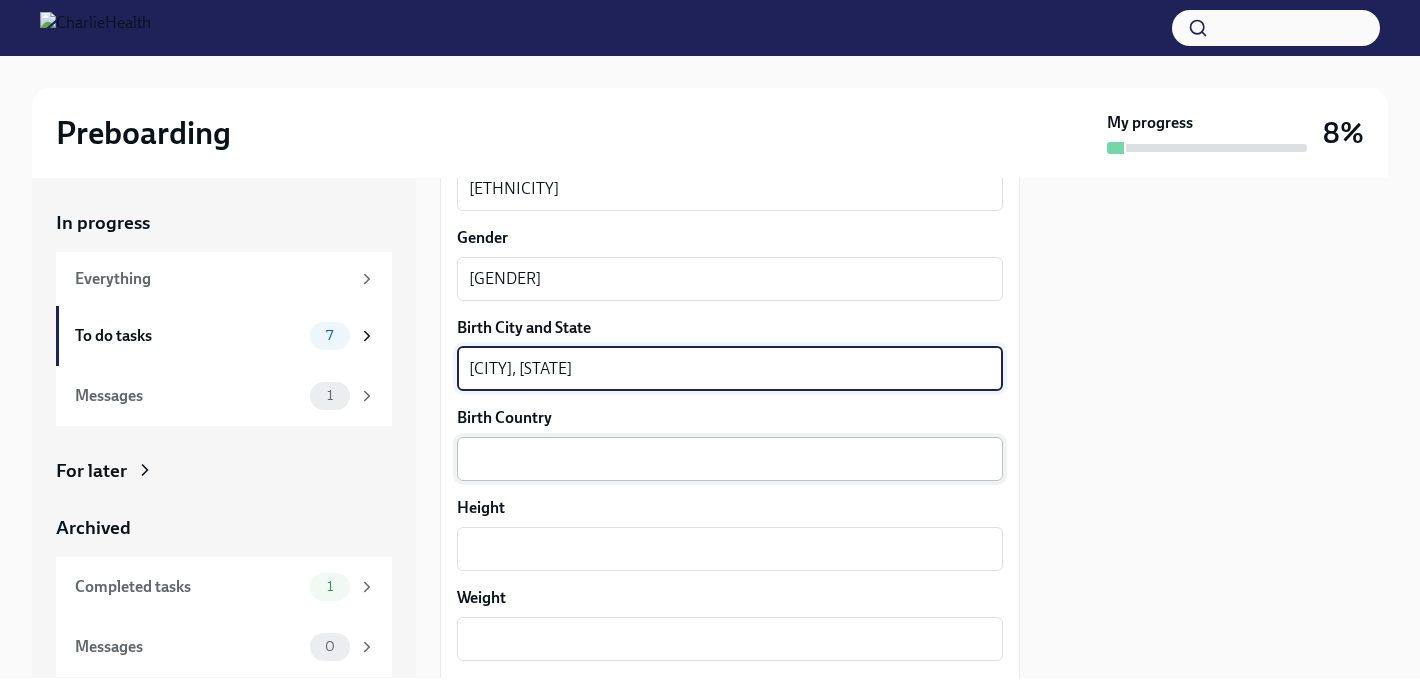 type on "[CITY], [STATE]" 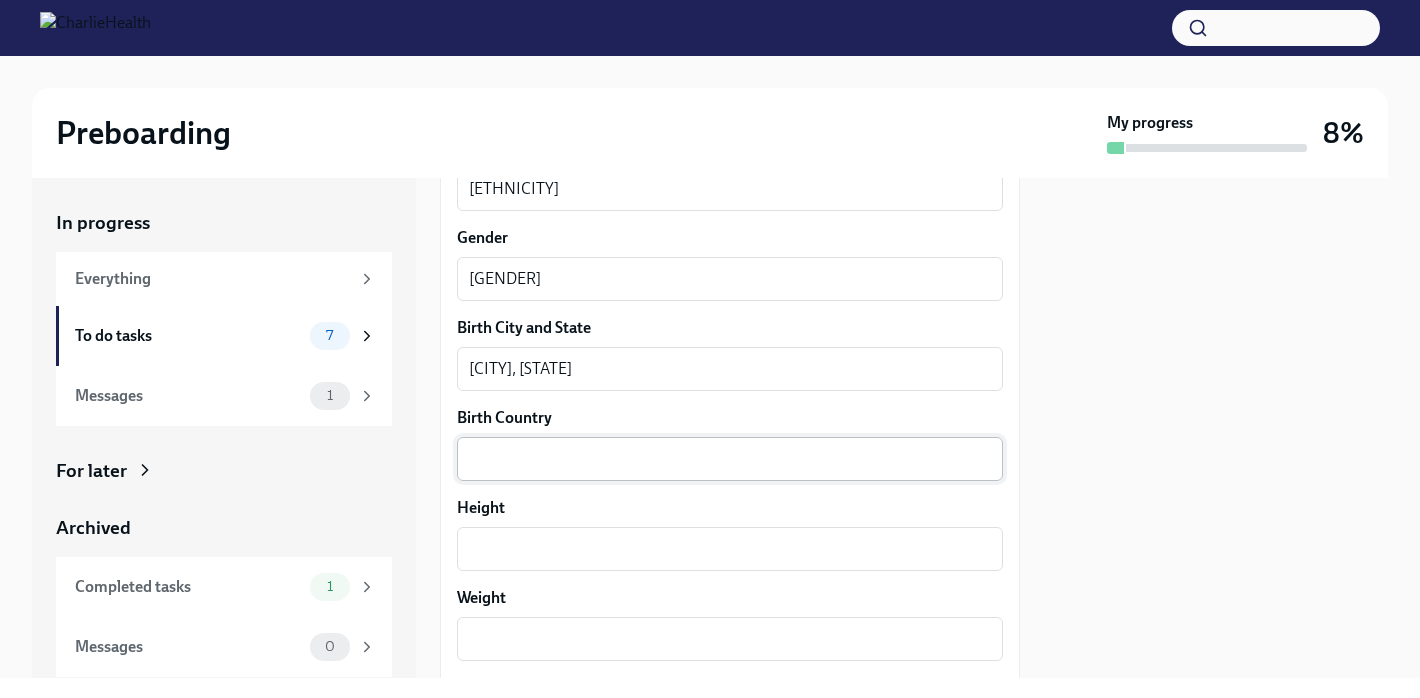 click on "x ​" at bounding box center [730, 459] 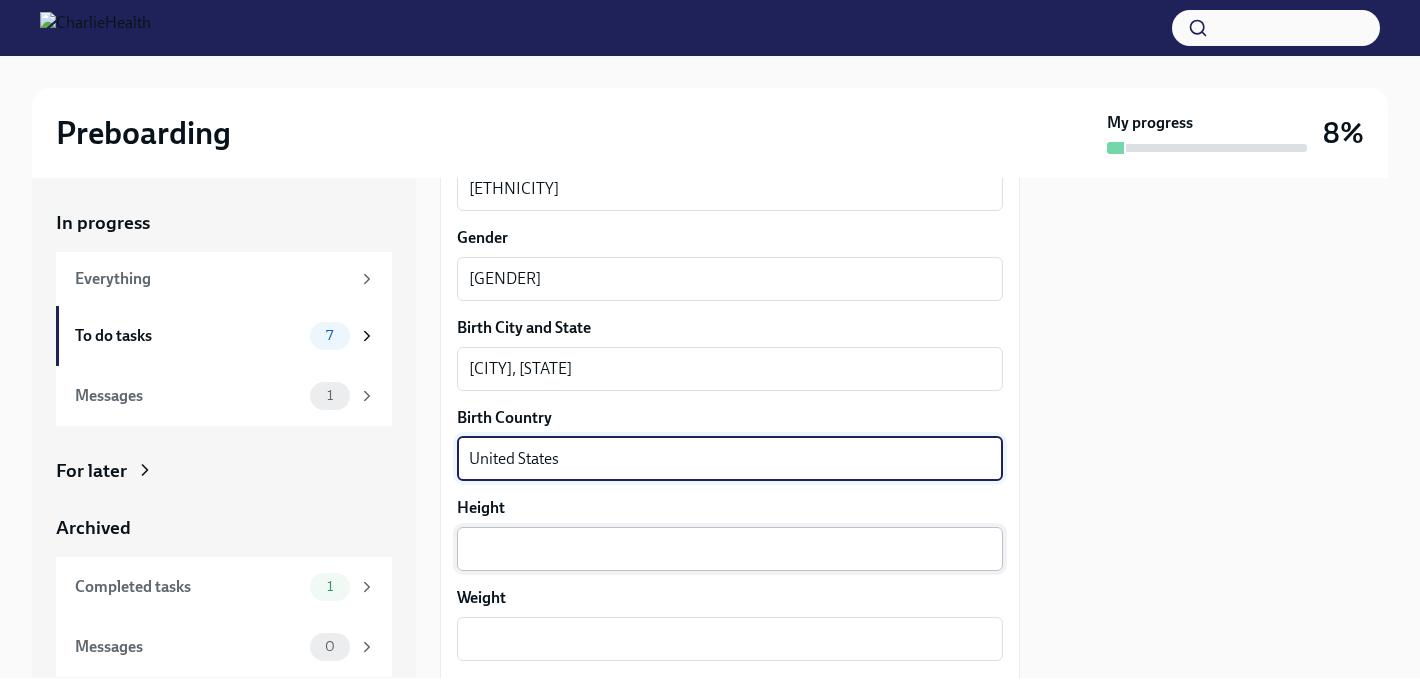type on "United States" 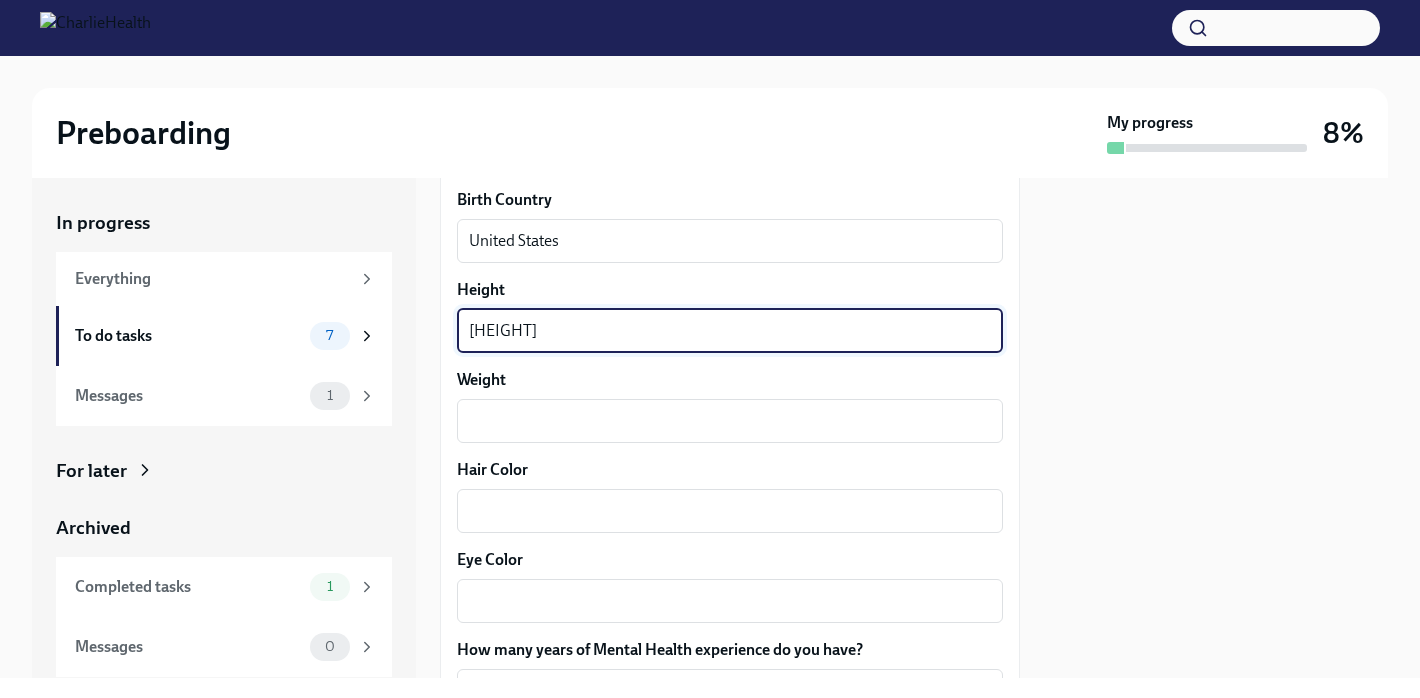scroll, scrollTop: 1614, scrollLeft: 0, axis: vertical 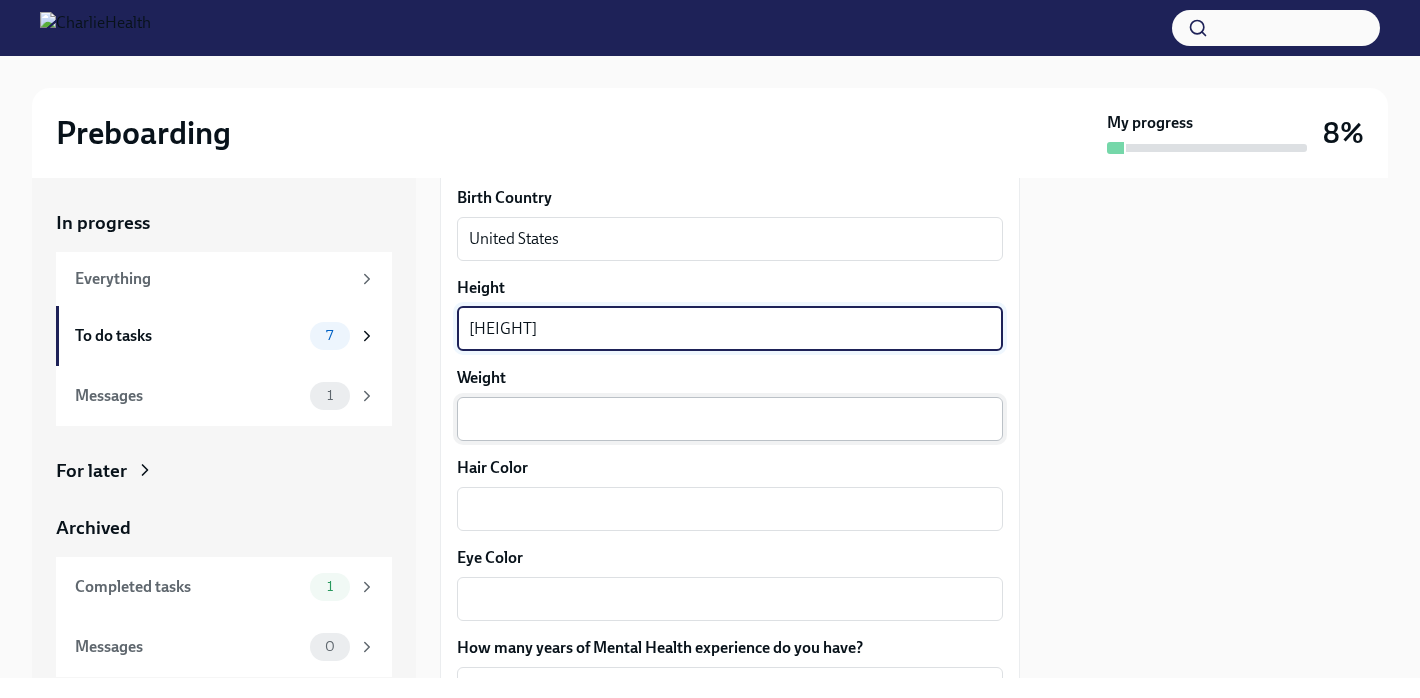 type on "[HEIGHT]" 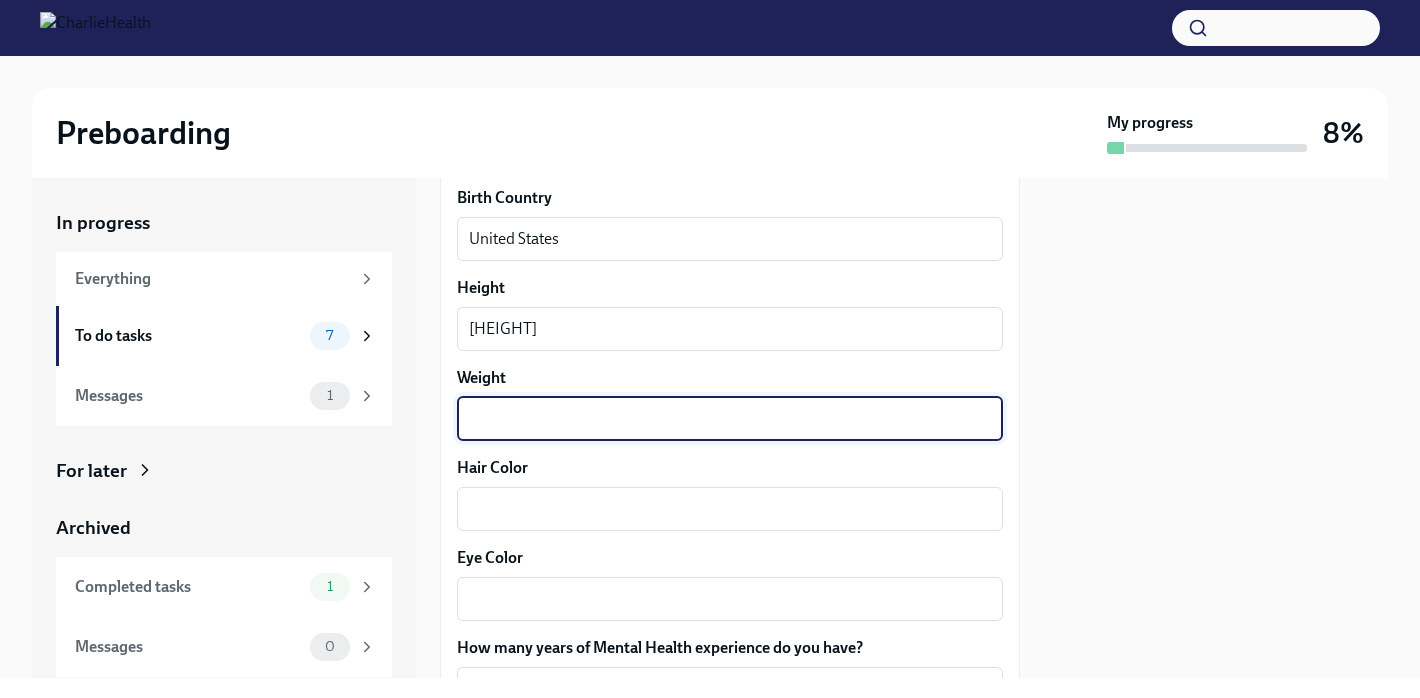 click on "Weight" at bounding box center (730, 419) 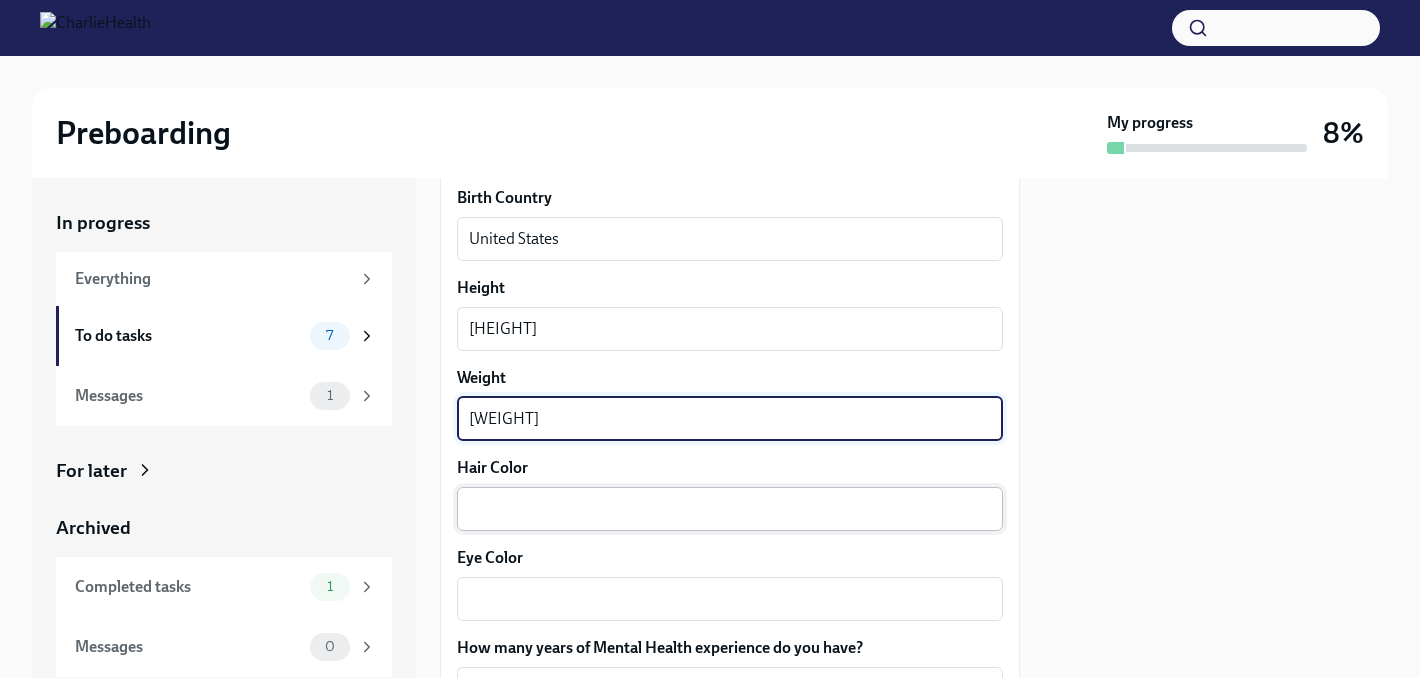 type on "[WEIGHT]" 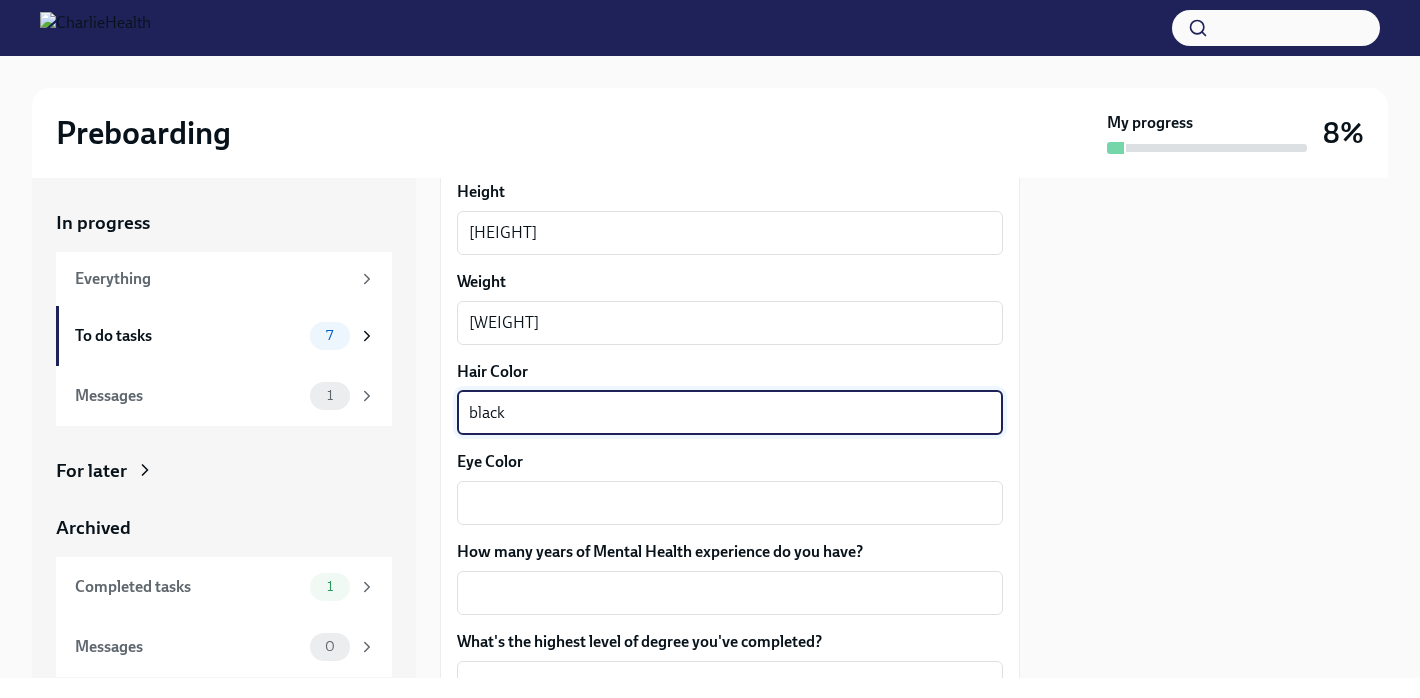 scroll, scrollTop: 1714, scrollLeft: 0, axis: vertical 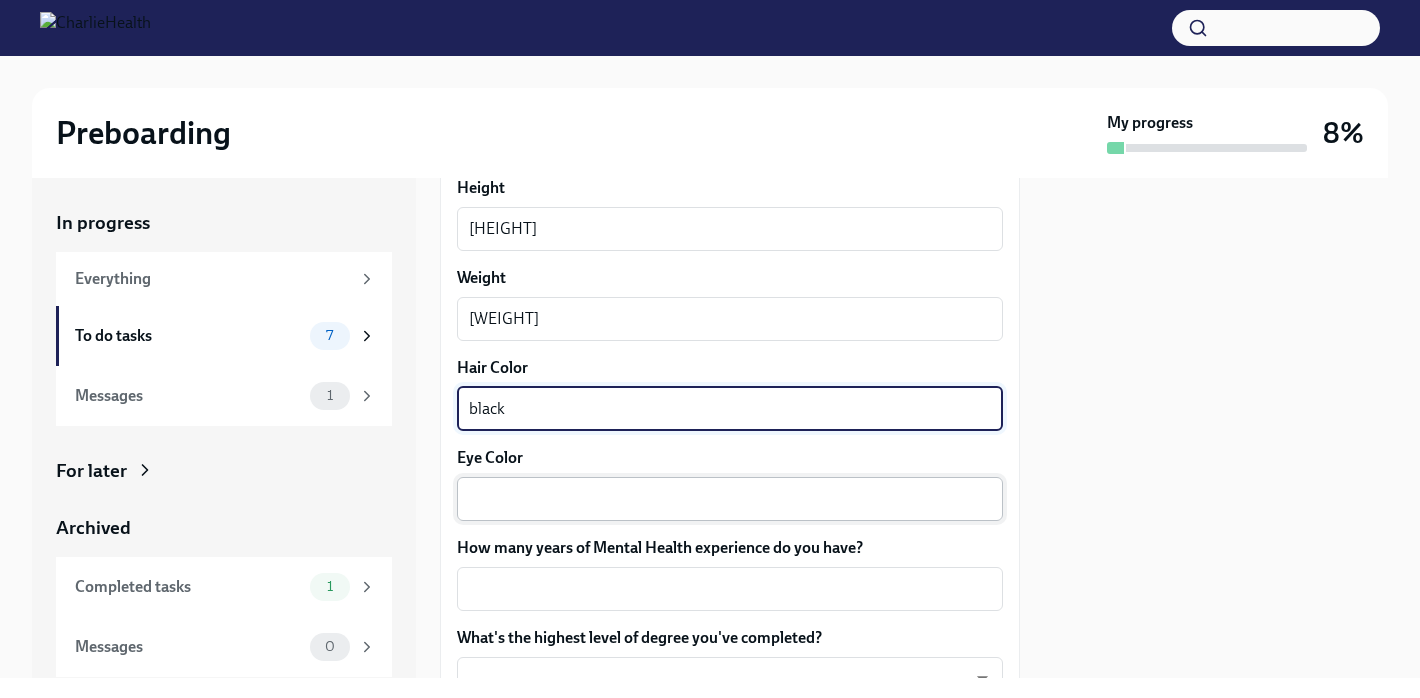 type on "black" 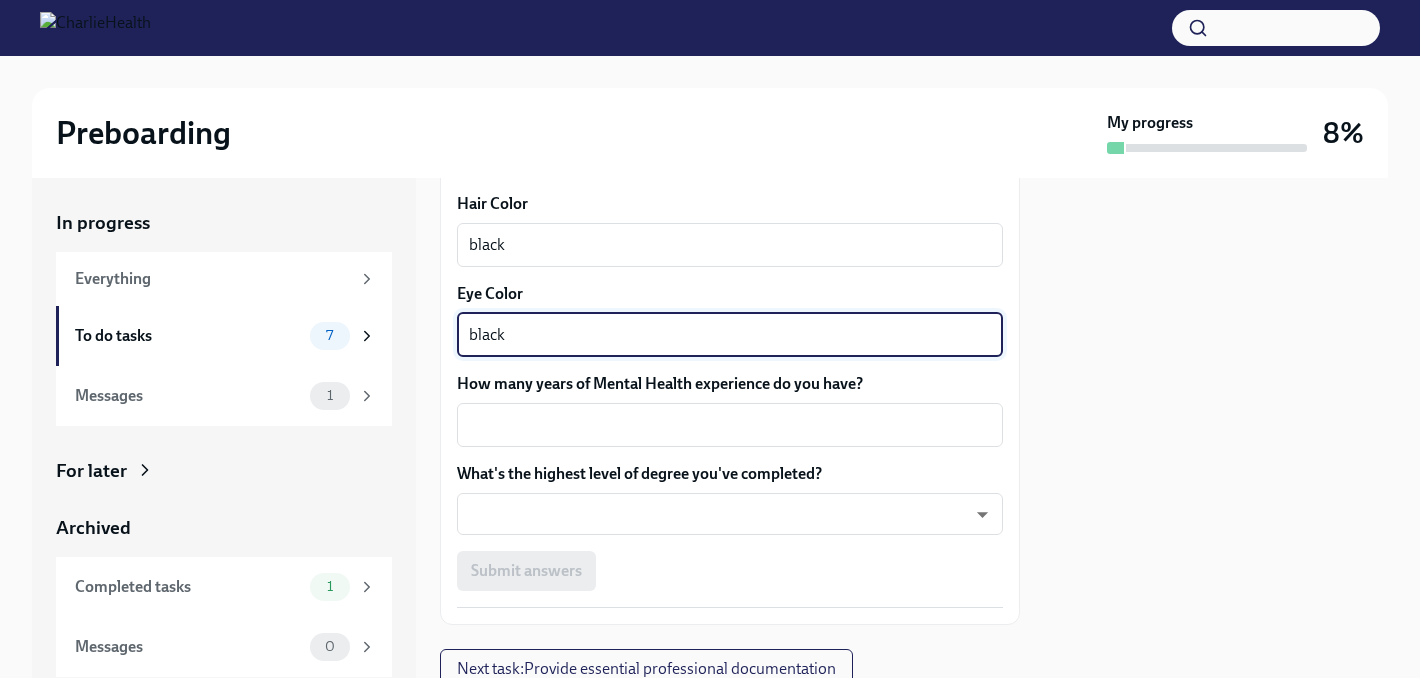 scroll, scrollTop: 1881, scrollLeft: 0, axis: vertical 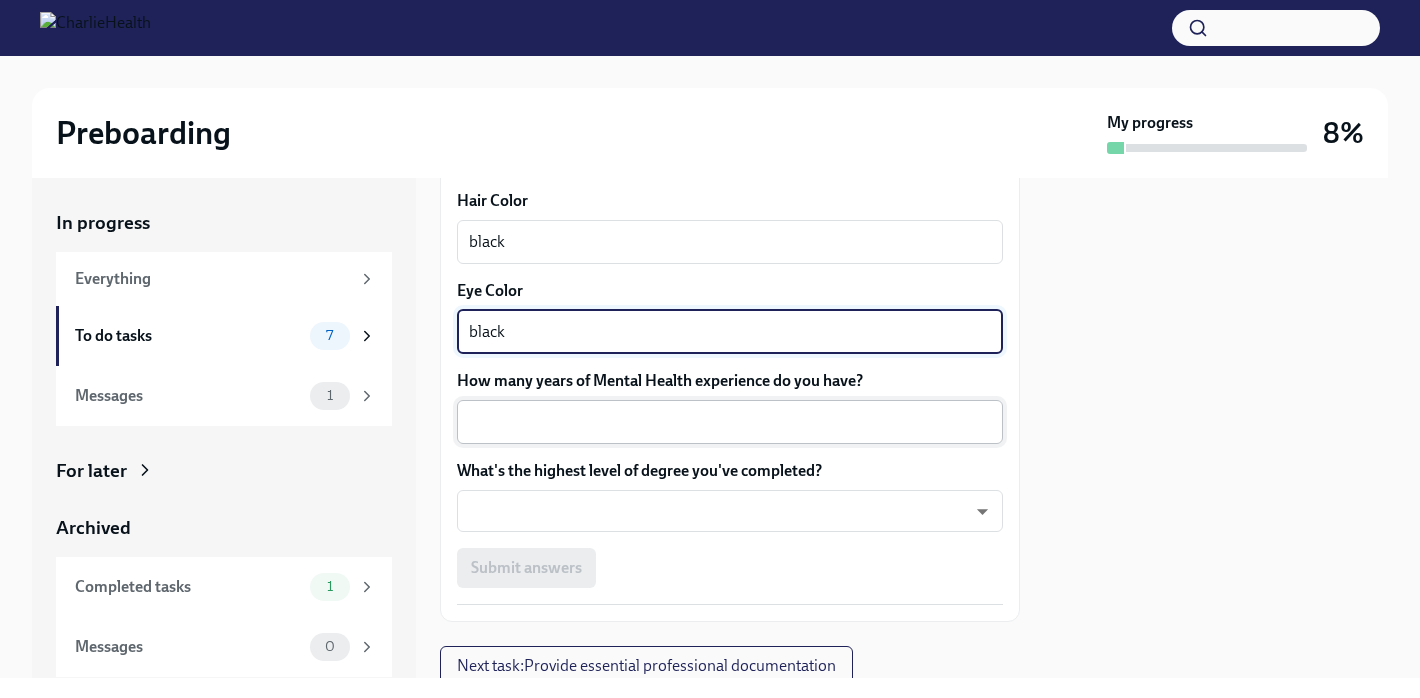 type on "black" 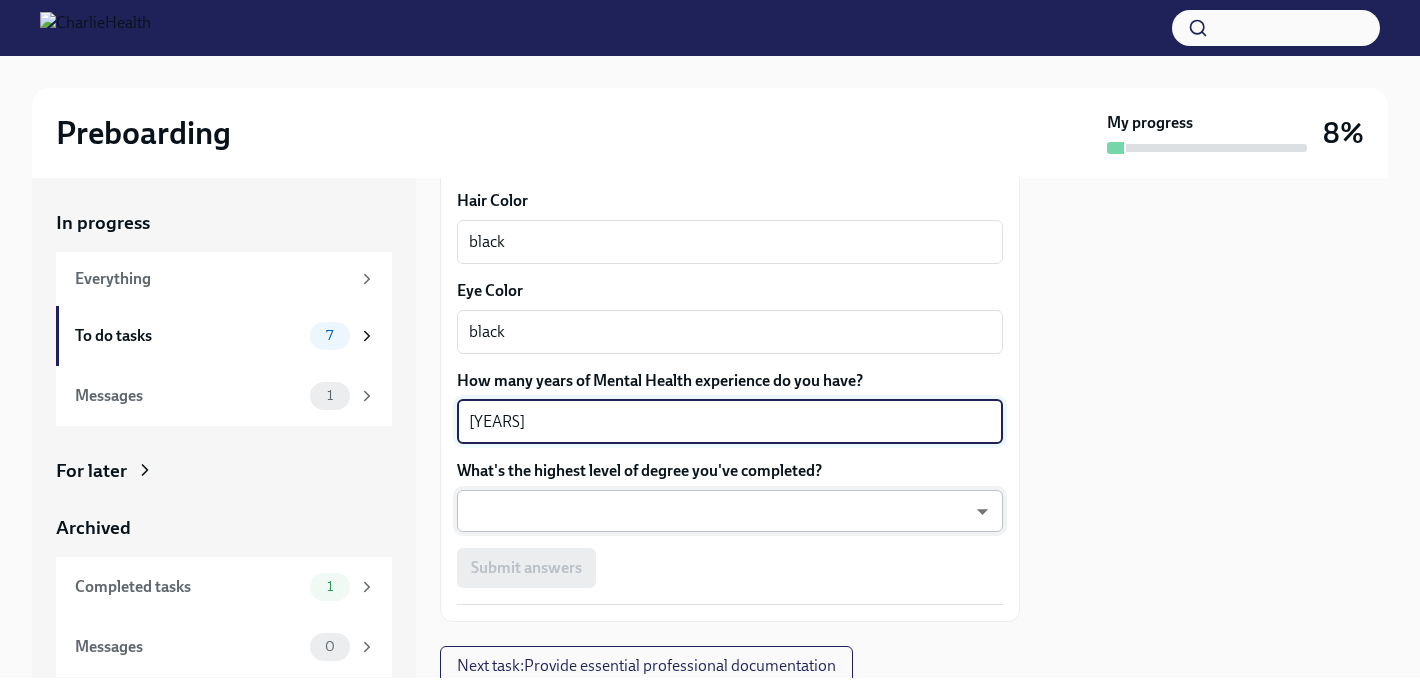 type on "[YEARS]" 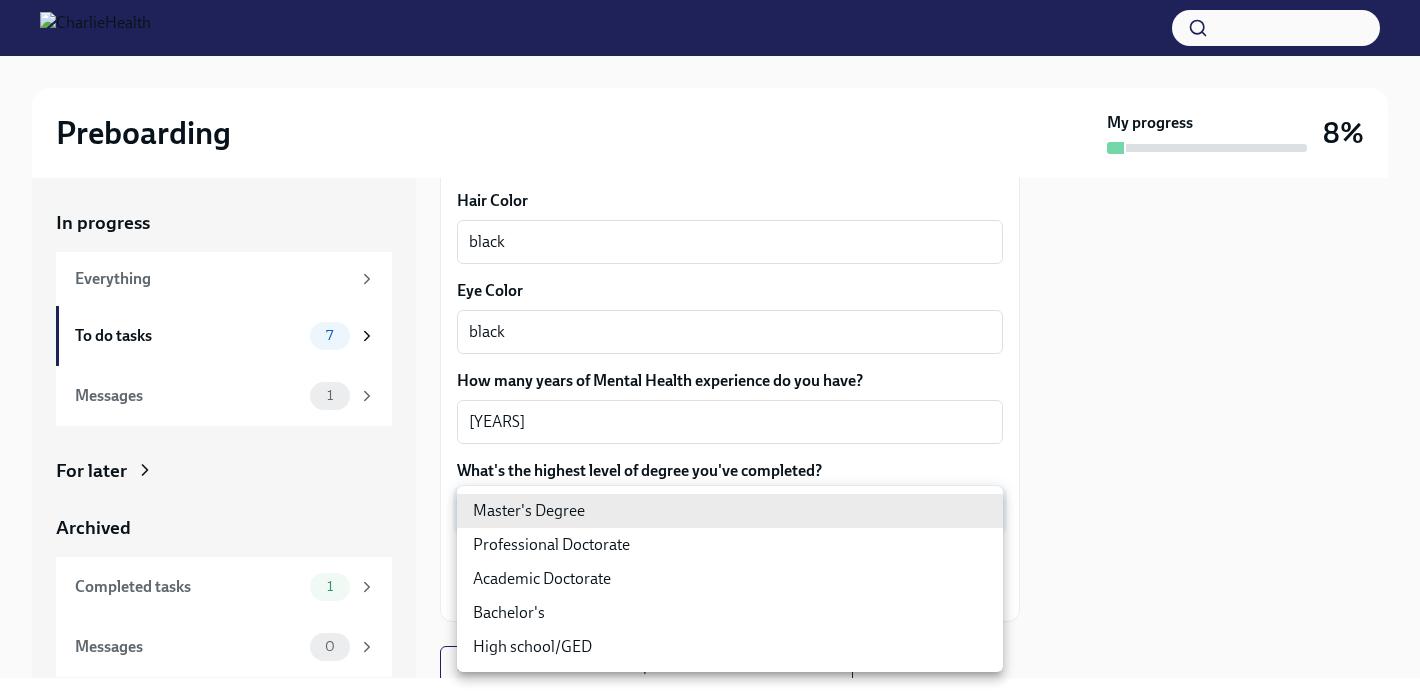 click on "Master's Degree" at bounding box center (730, 511) 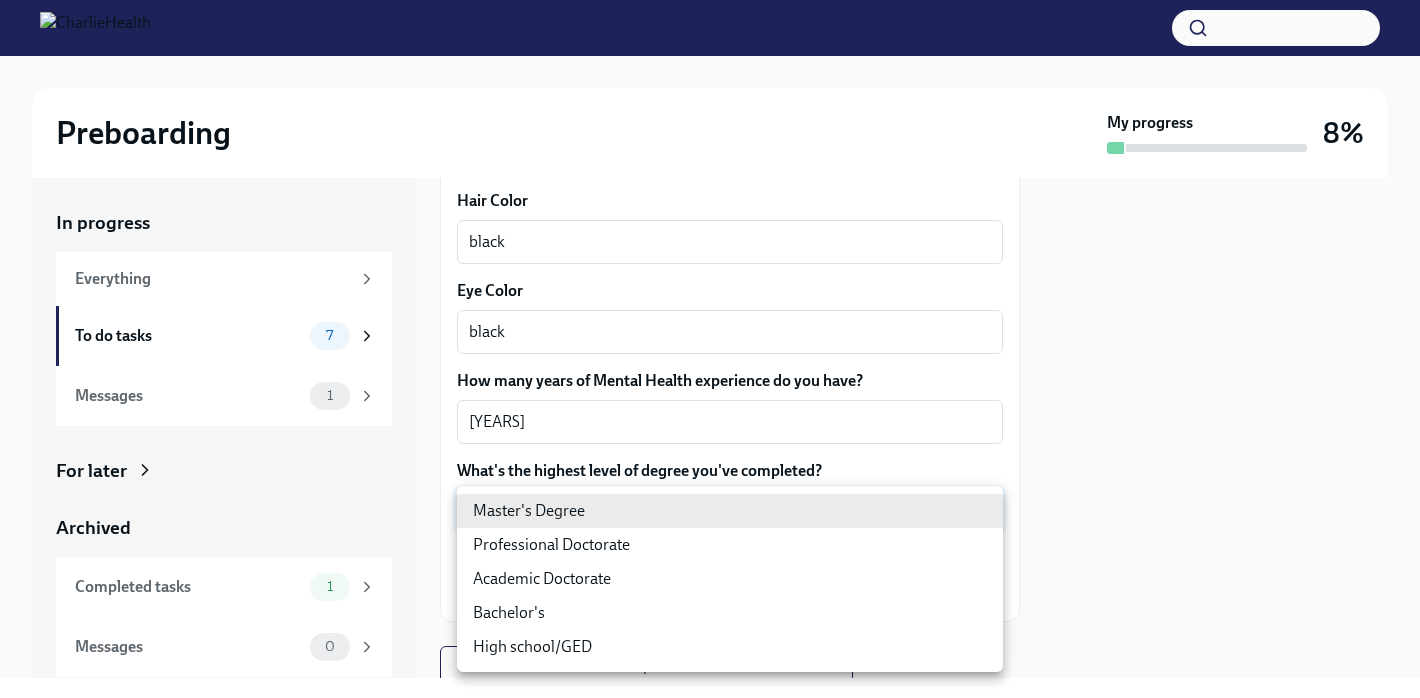 type on "2vBr-ghkD" 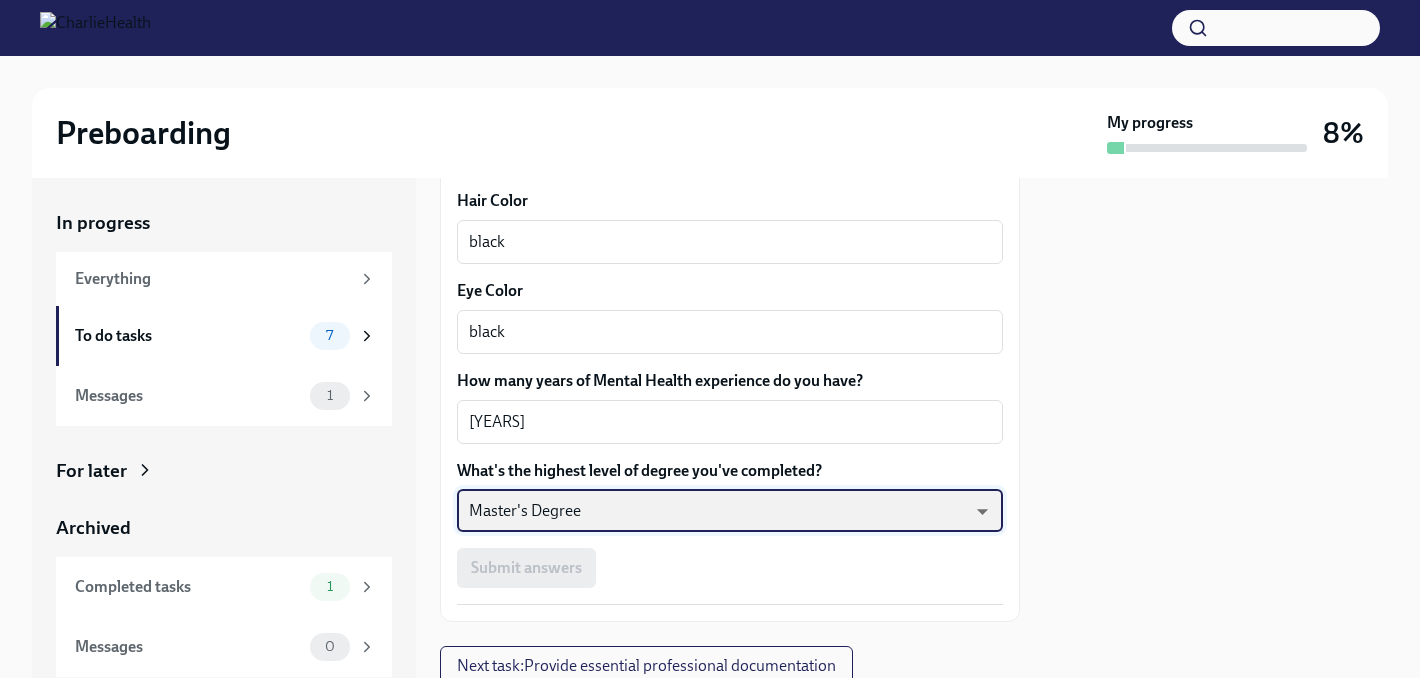 scroll, scrollTop: 1953, scrollLeft: 0, axis: vertical 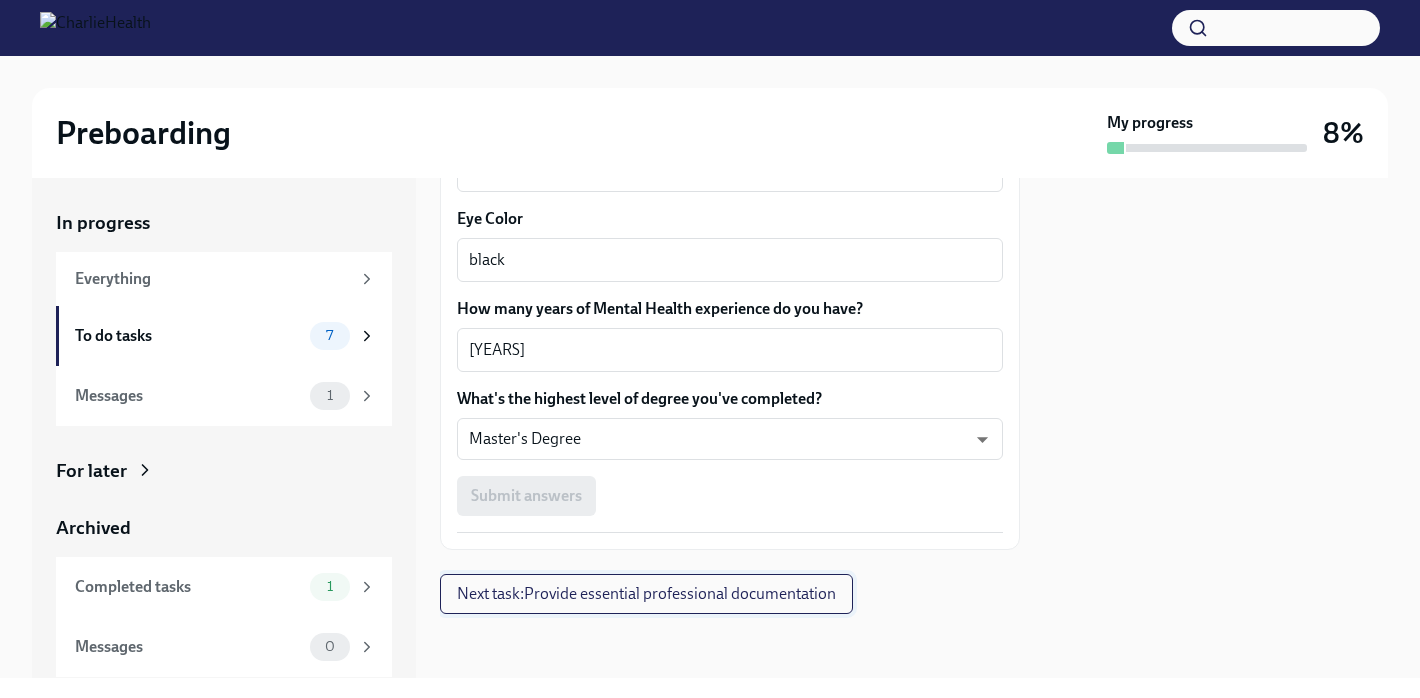 click on "Next task :  Provide essential professional documentation" at bounding box center (646, 594) 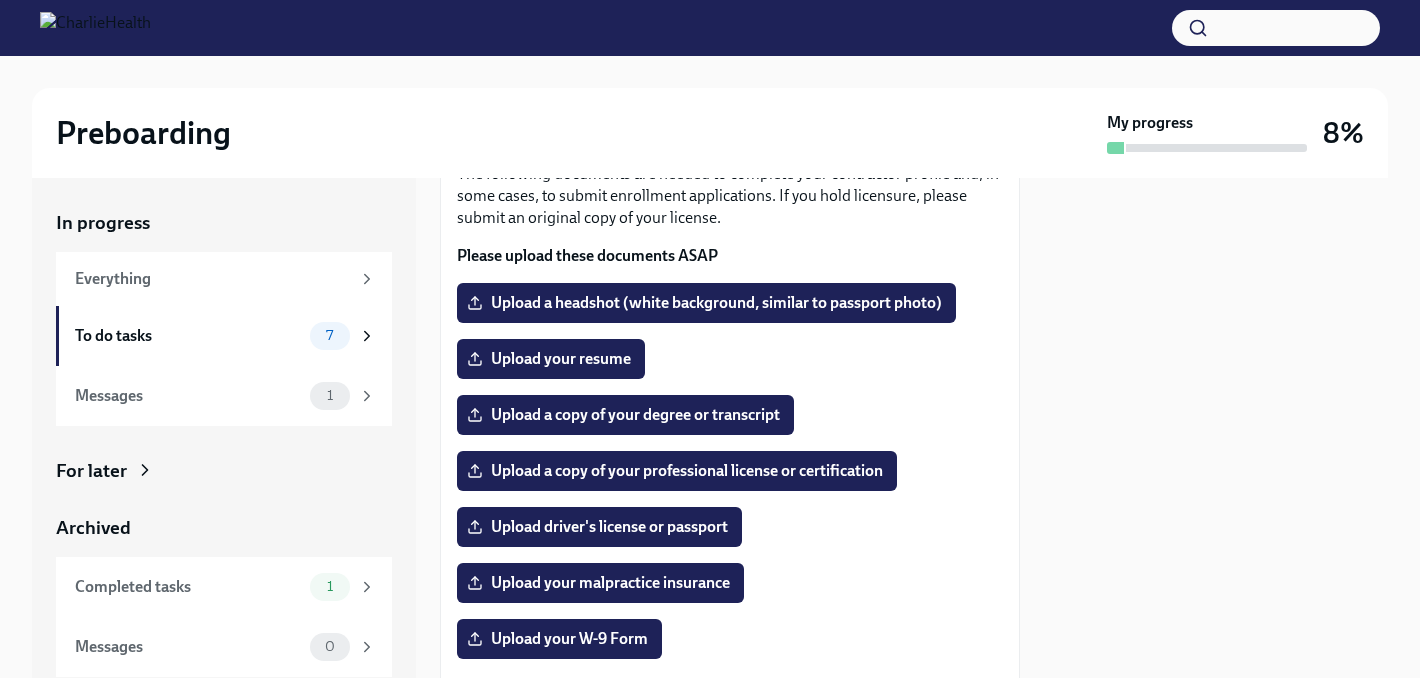scroll, scrollTop: 180, scrollLeft: 0, axis: vertical 